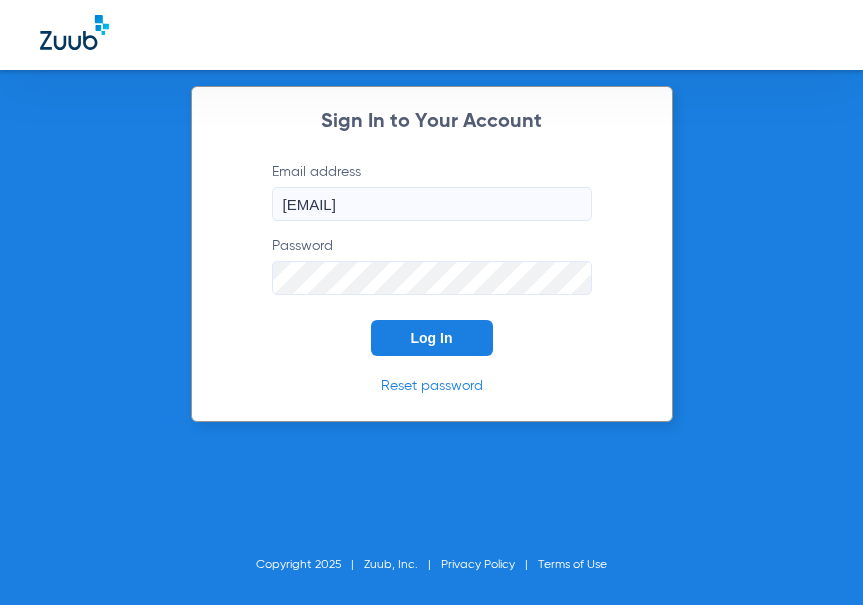 scroll, scrollTop: 0, scrollLeft: 0, axis: both 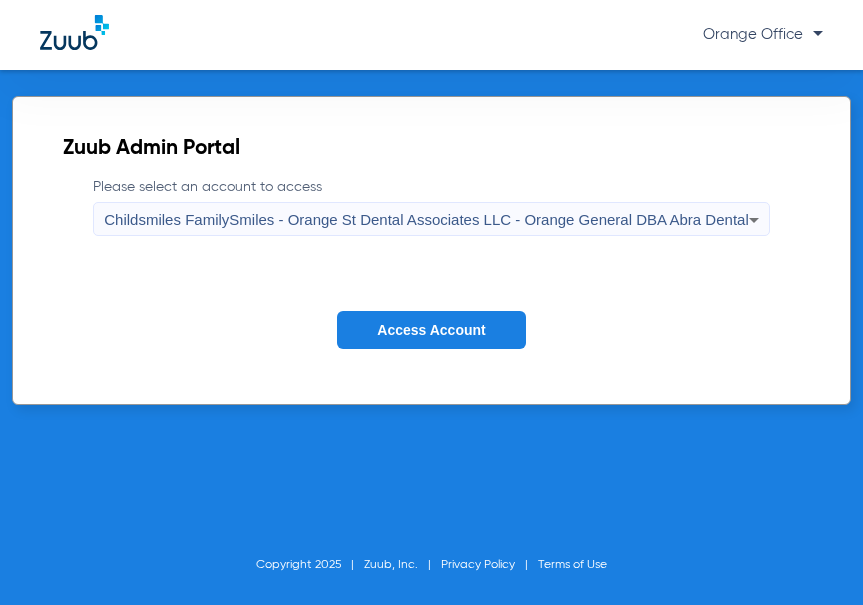 click on "Access Account" 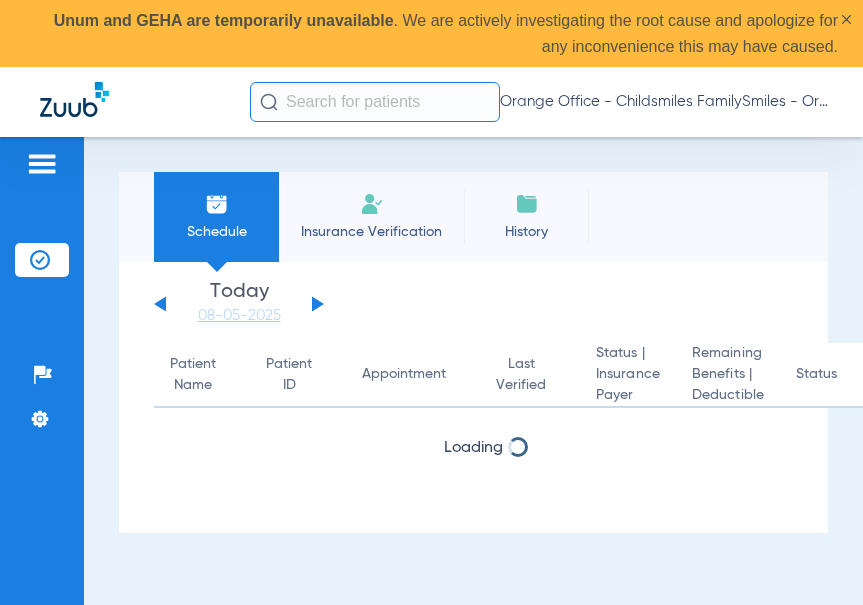 click 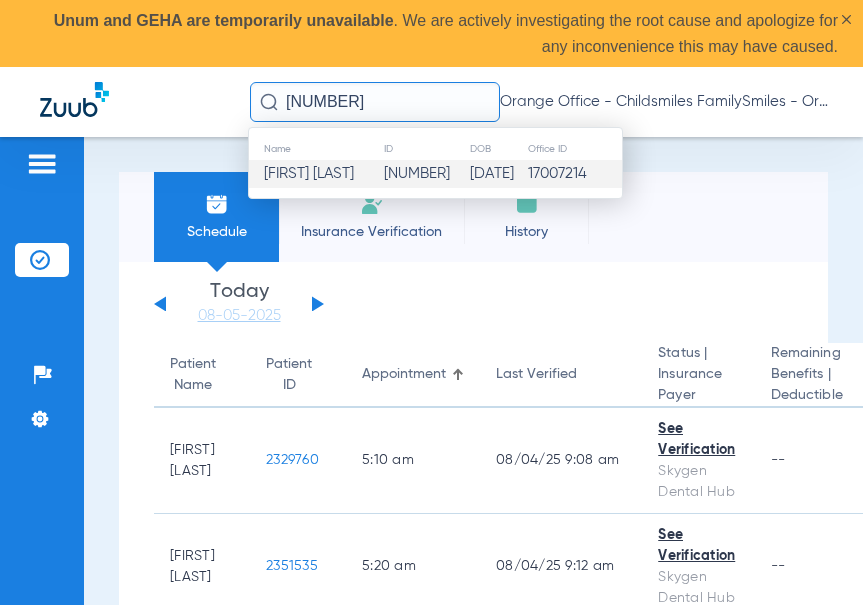 type on "[NUMBER]" 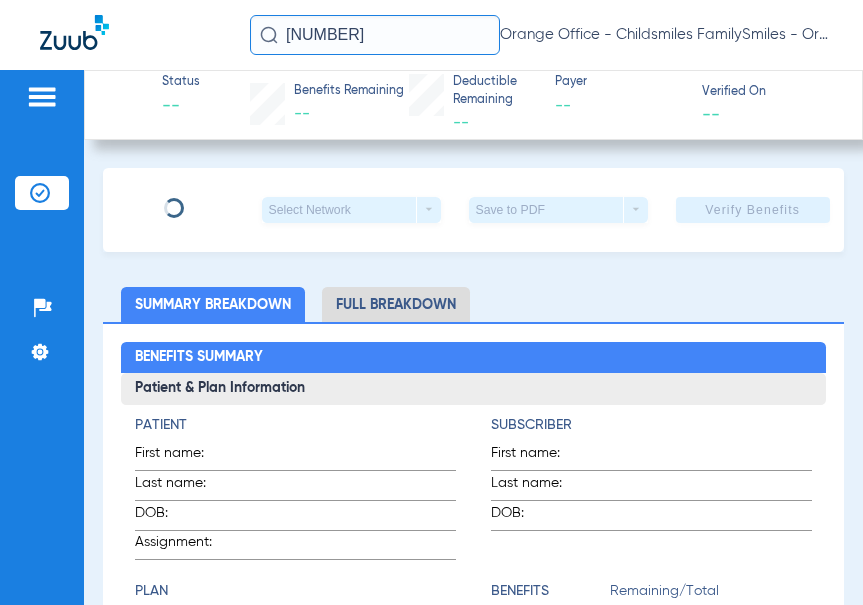 type on "[FIRST]" 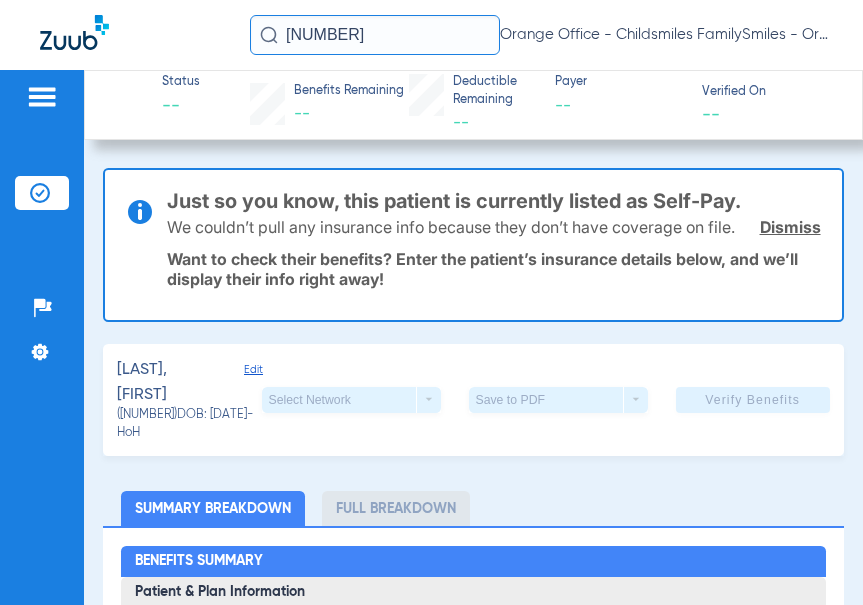 click on "Edit" 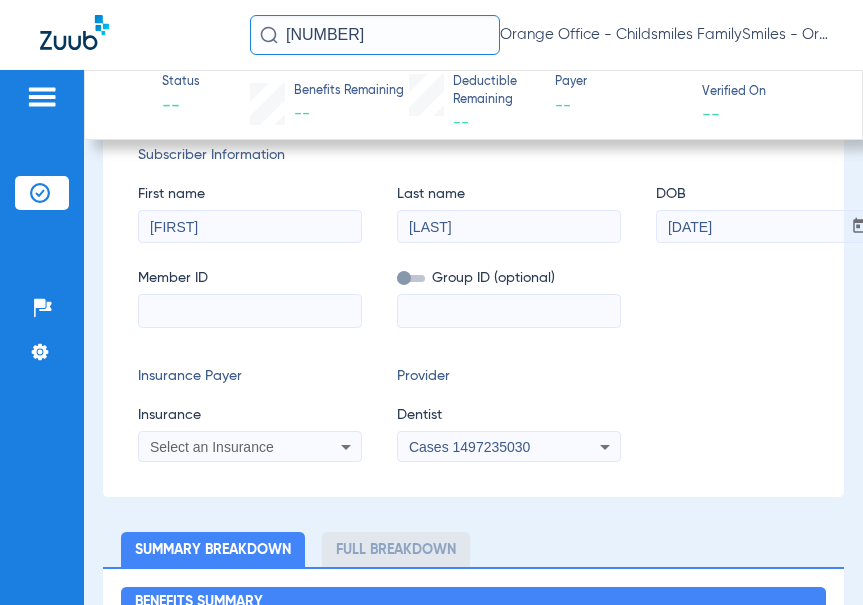 scroll, scrollTop: 300, scrollLeft: 0, axis: vertical 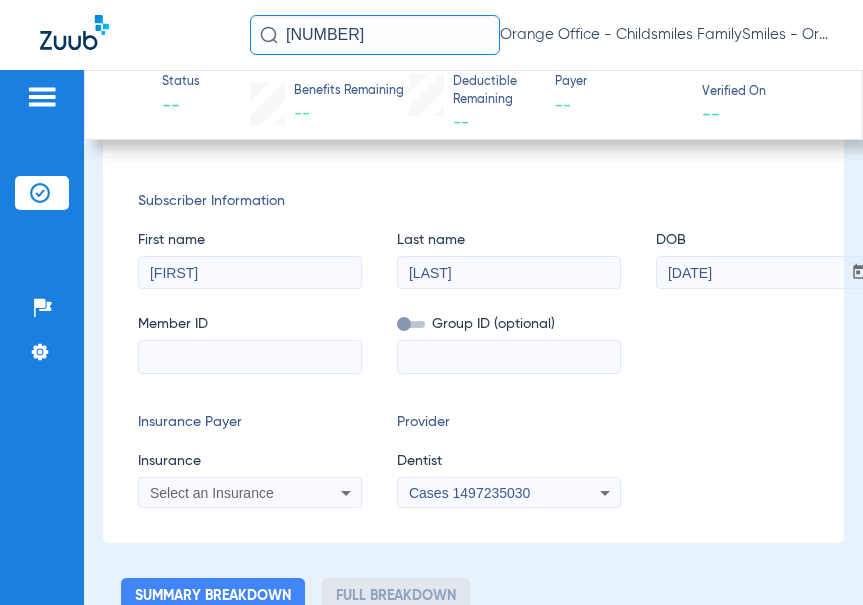 click at bounding box center [250, 357] 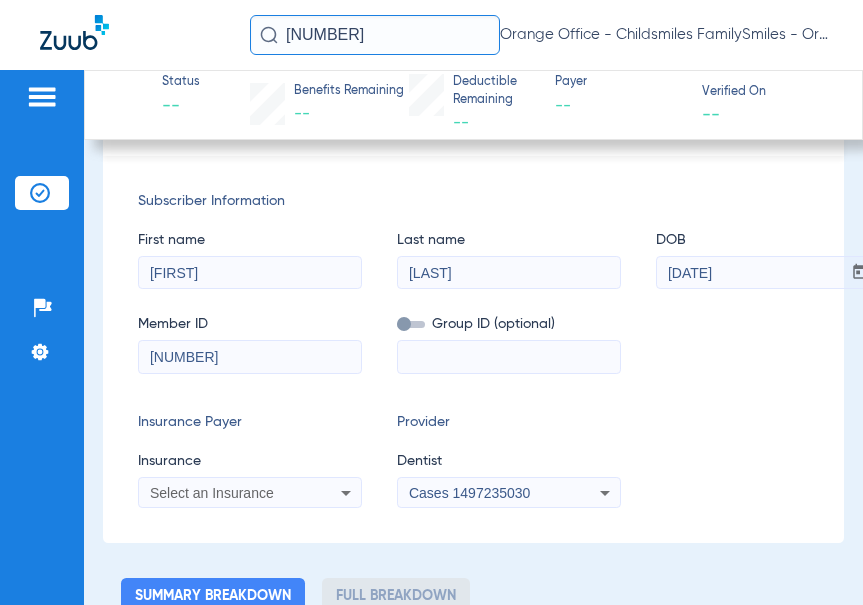 type on "[NUMBER]" 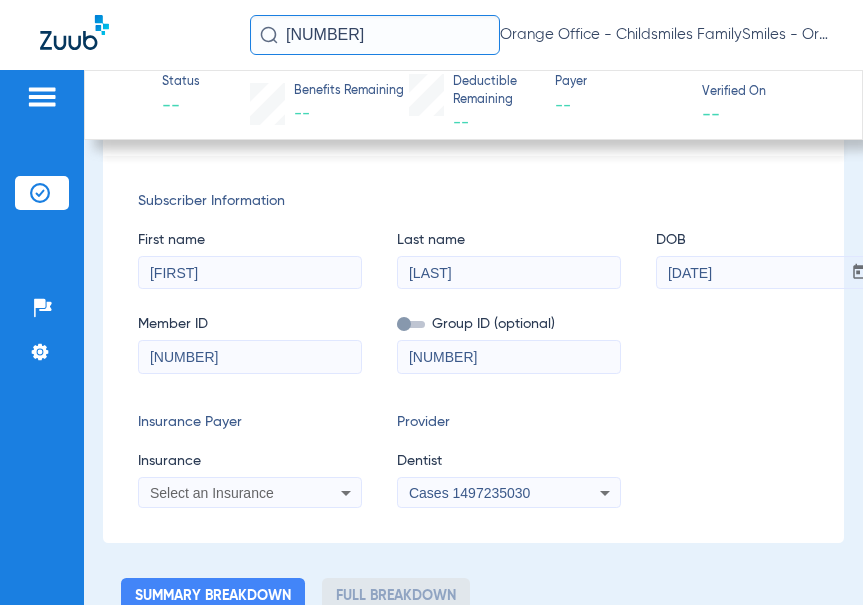 click on "[NUMBER]" at bounding box center [509, 357] 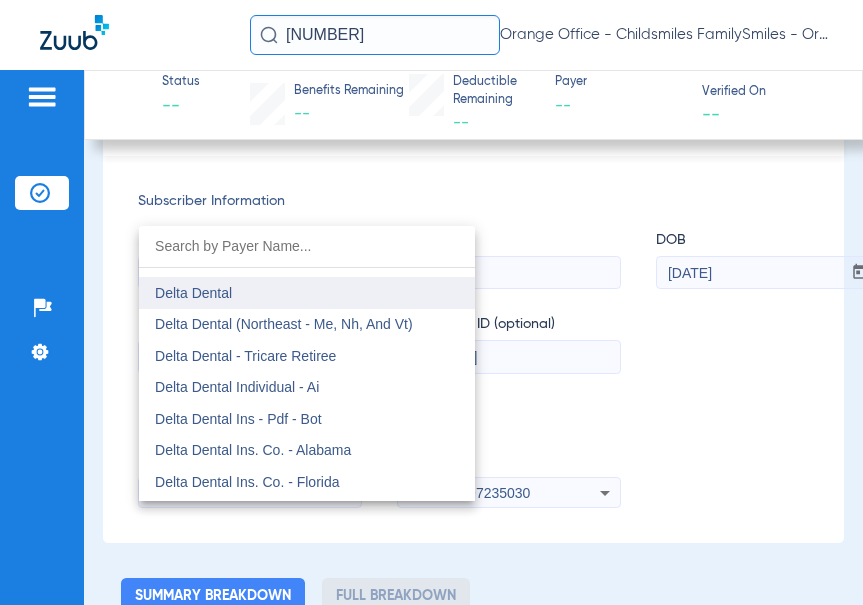 scroll, scrollTop: 3200, scrollLeft: 0, axis: vertical 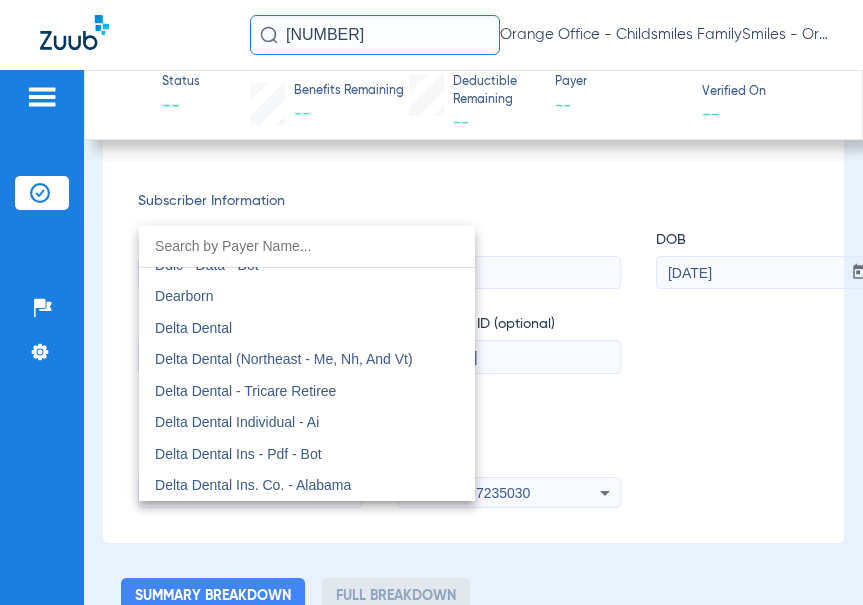 drag, startPoint x: 260, startPoint y: 329, endPoint x: 276, endPoint y: 332, distance: 16.27882 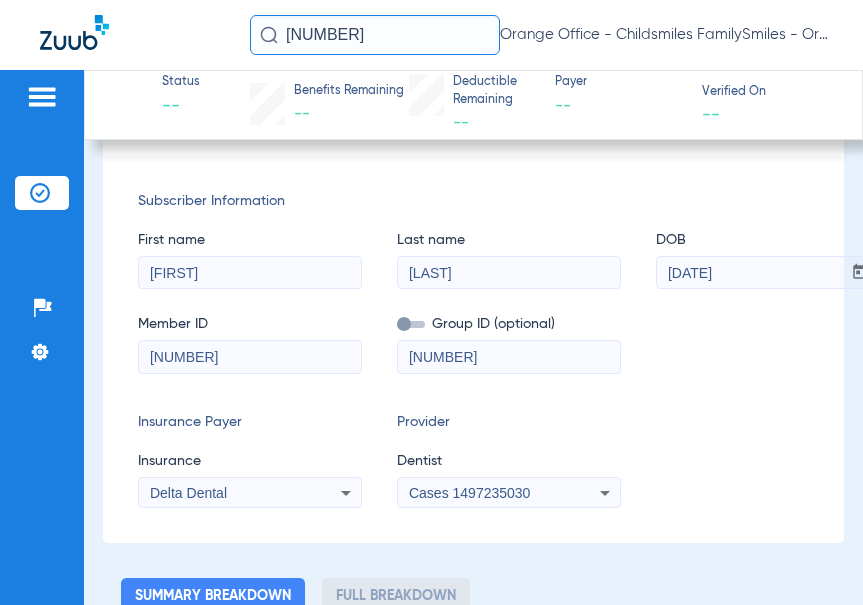 click on "Cases  1497235030" at bounding box center [469, 493] 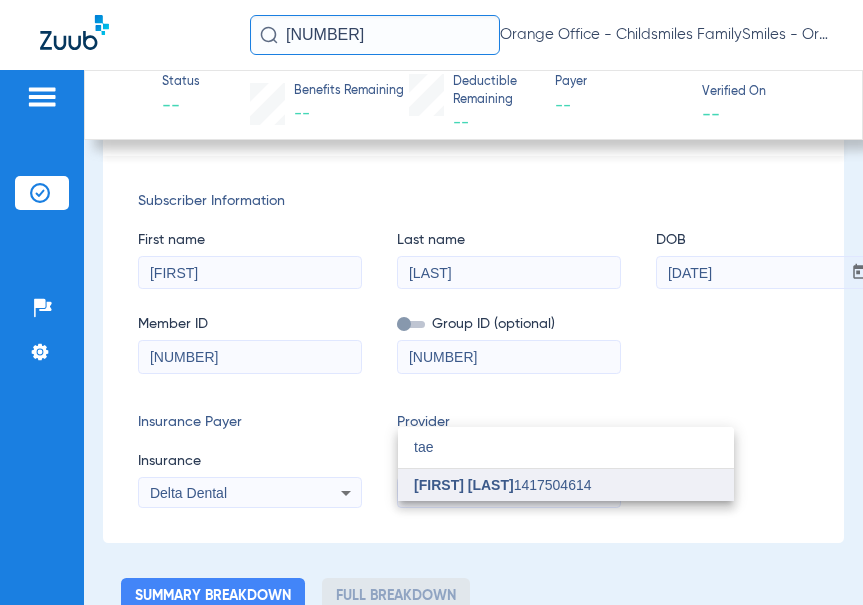 type on "tae" 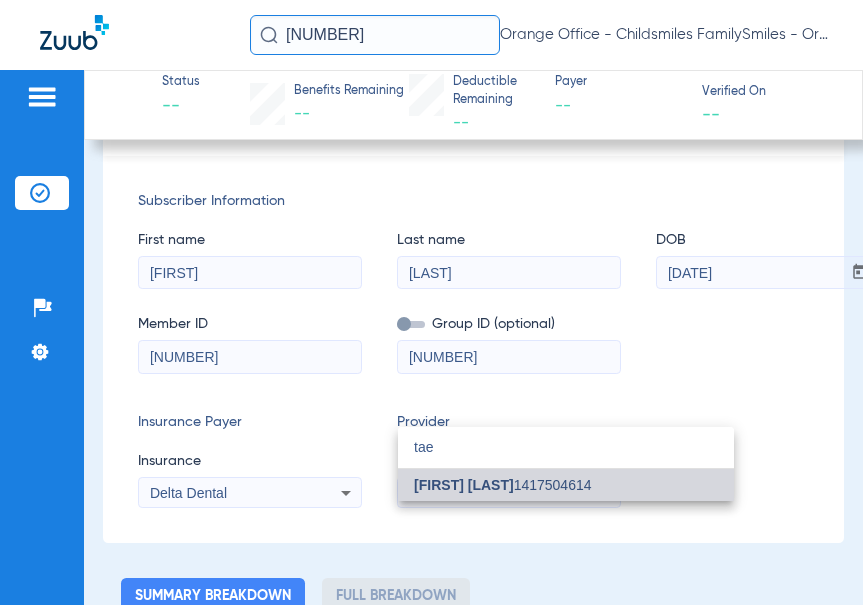 click on "[FIRST] [LAST]" at bounding box center (464, 485) 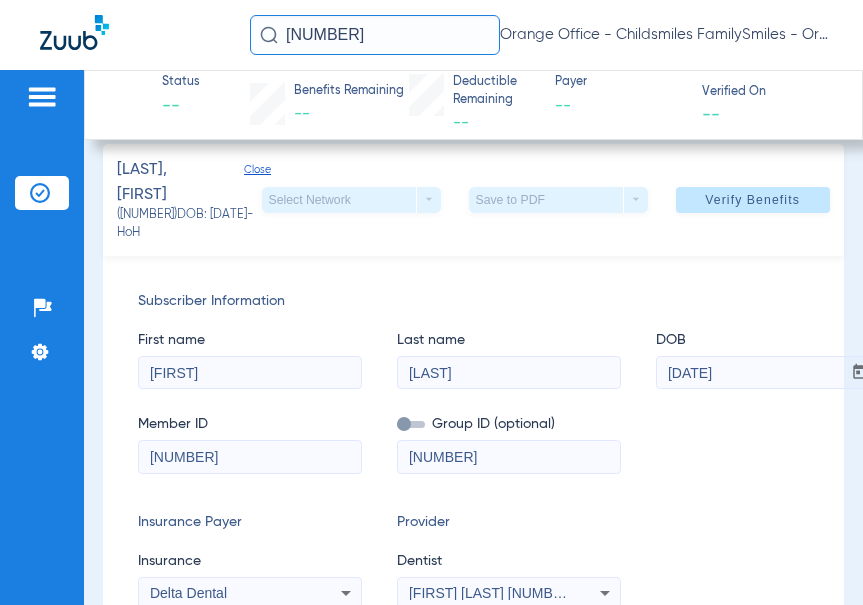 drag, startPoint x: 787, startPoint y: 217, endPoint x: 768, endPoint y: 223, distance: 19.924858 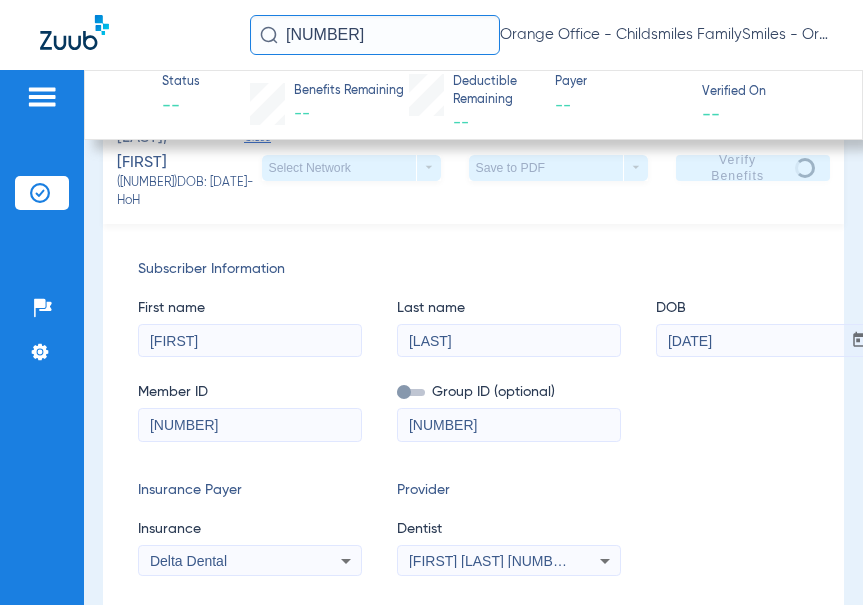 scroll, scrollTop: 0, scrollLeft: 0, axis: both 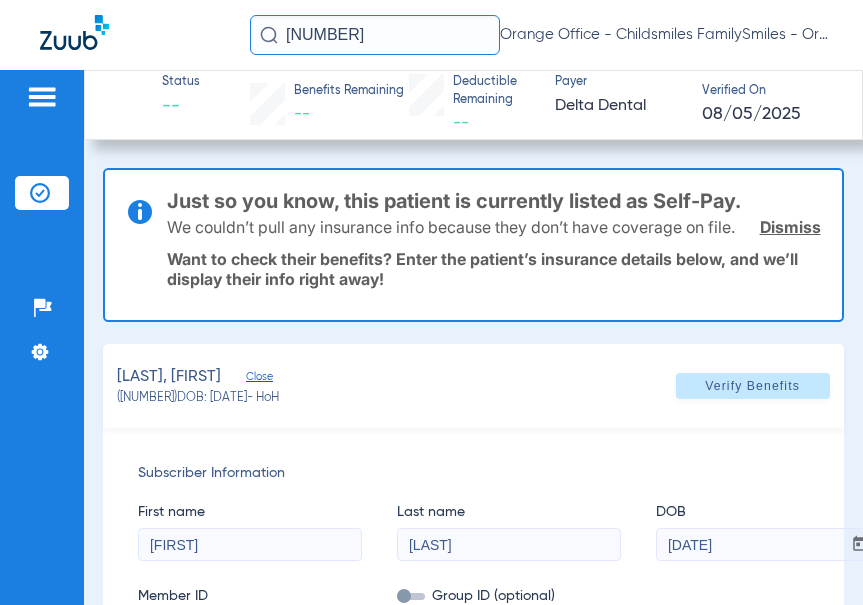 type on "0" 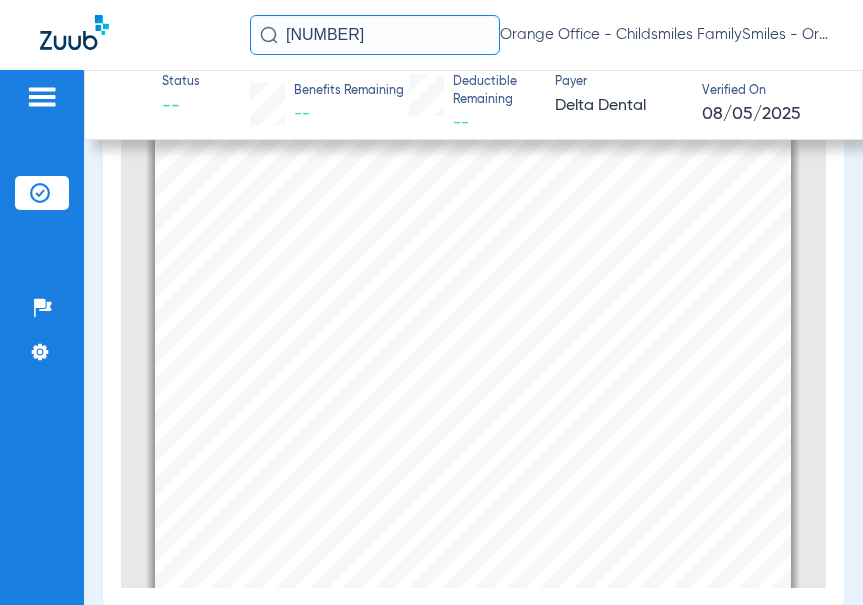 scroll, scrollTop: 942, scrollLeft: 0, axis: vertical 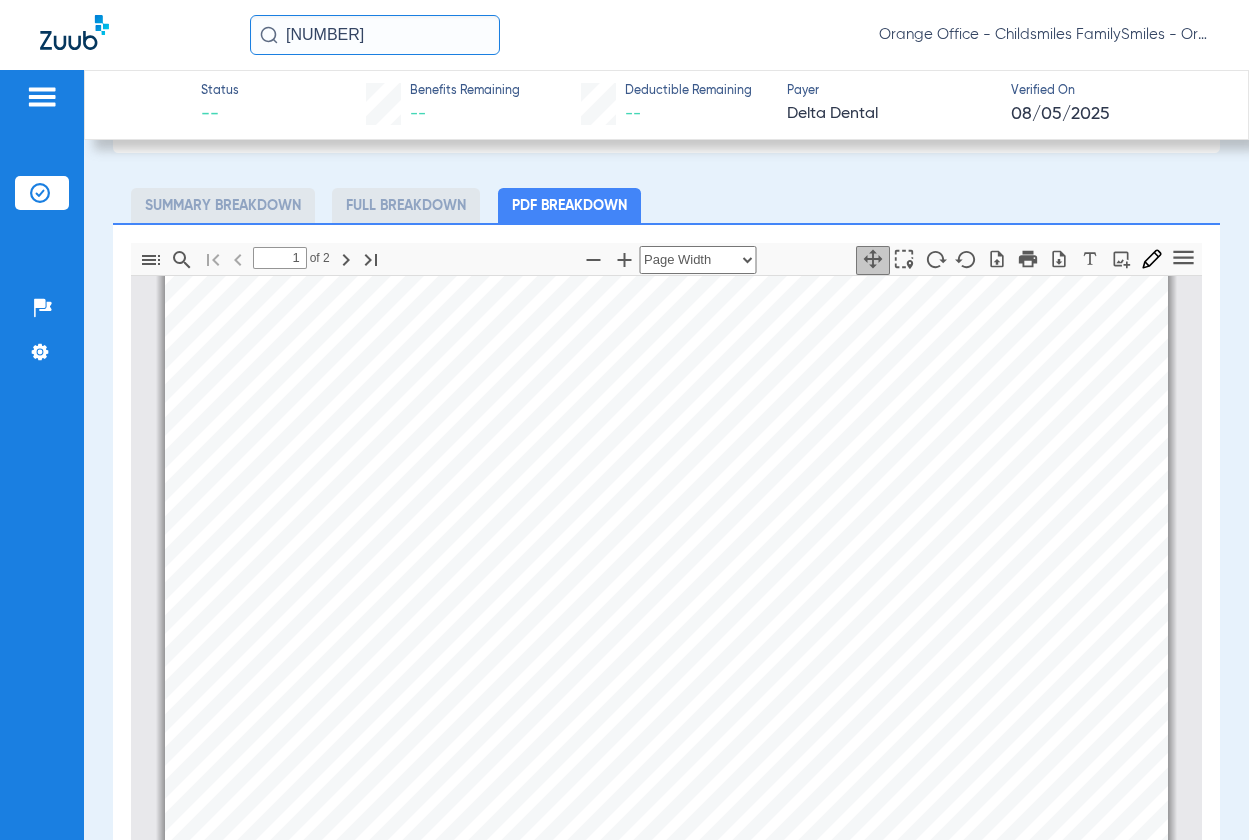 click on "[NUMBER]" at bounding box center [641, 366] 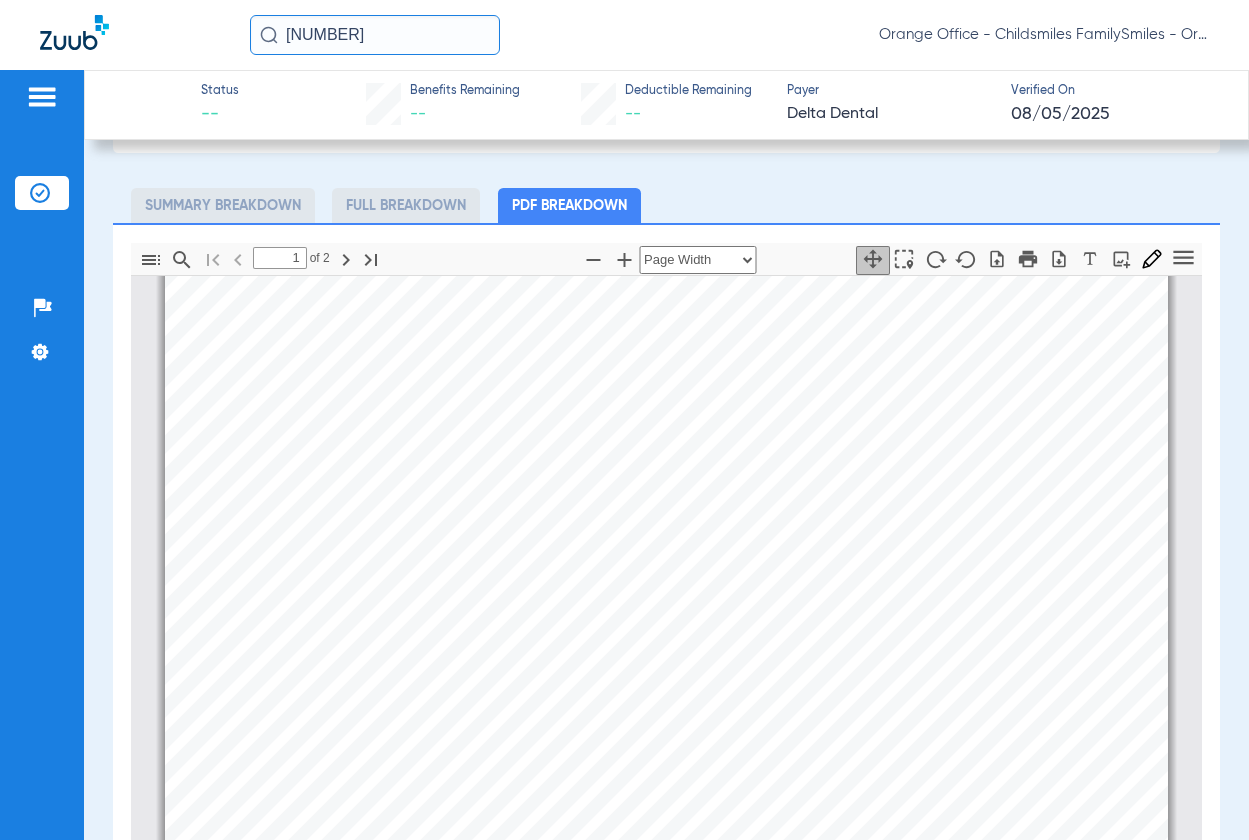 scroll, scrollTop: 400, scrollLeft: 0, axis: vertical 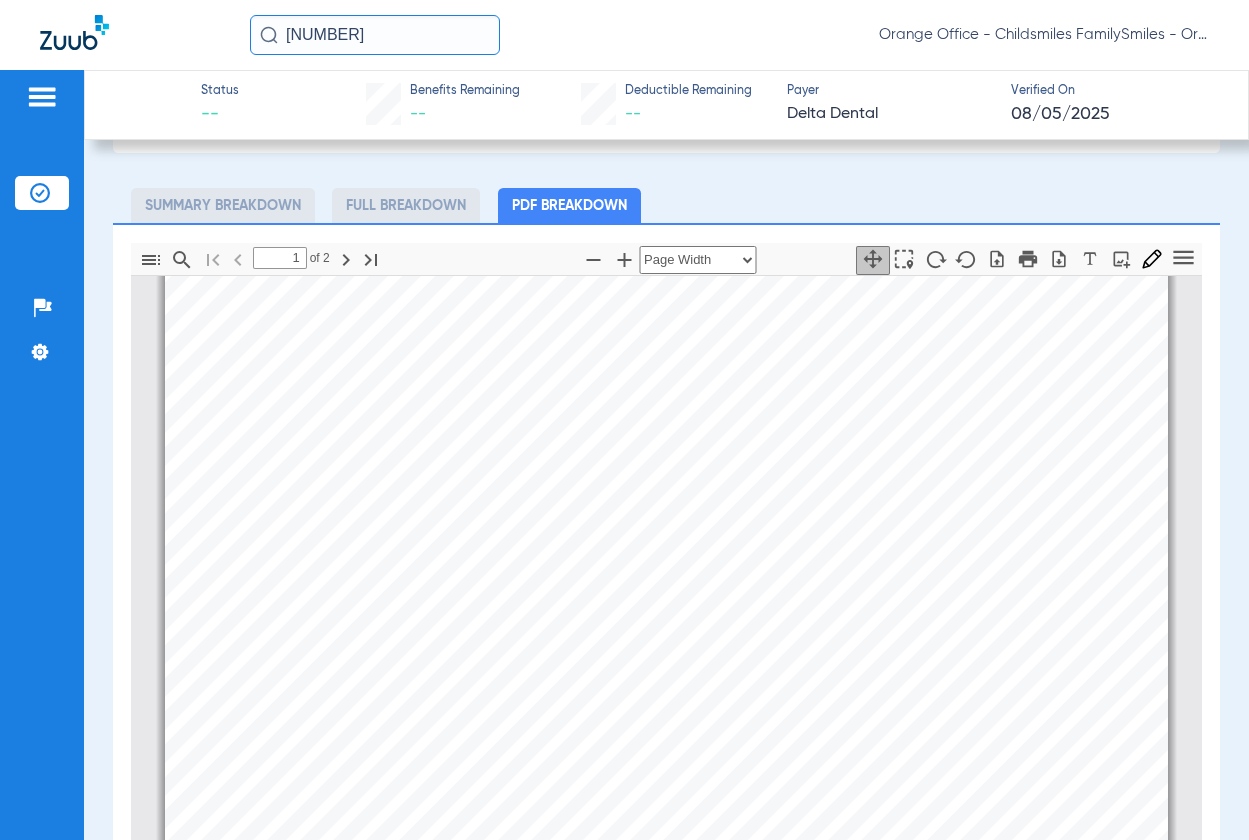 click at bounding box center [684, 412] 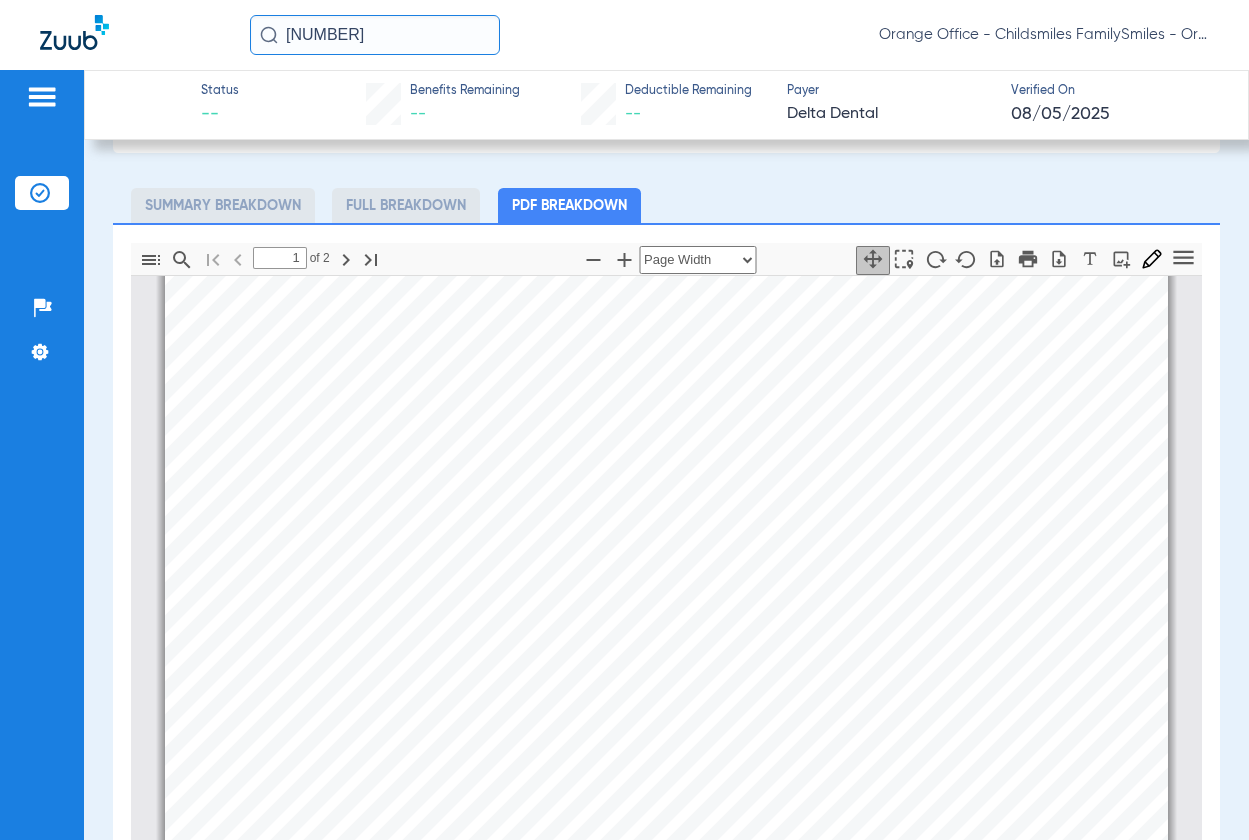 scroll, scrollTop: 406, scrollLeft: 0, axis: vertical 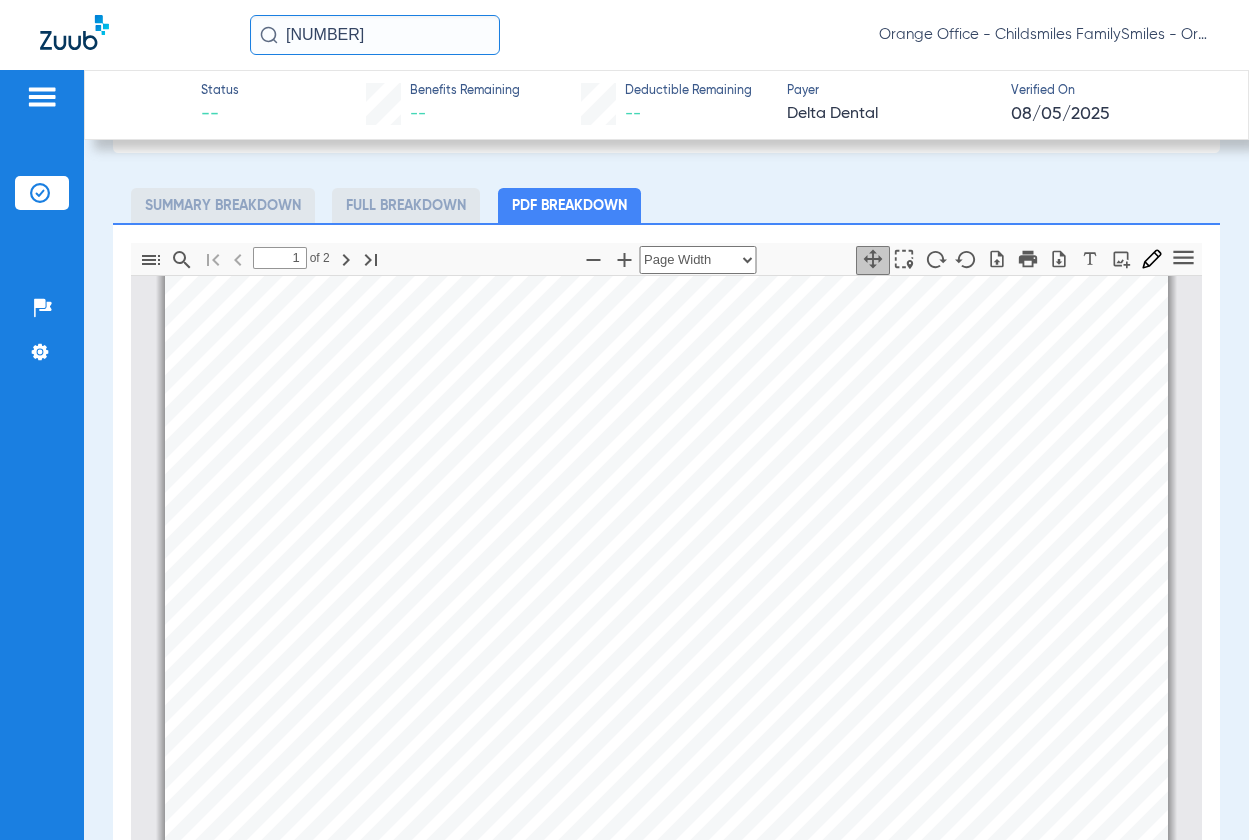 drag, startPoint x: 249, startPoint y: 420, endPoint x: 516, endPoint y: 412, distance: 267.1198 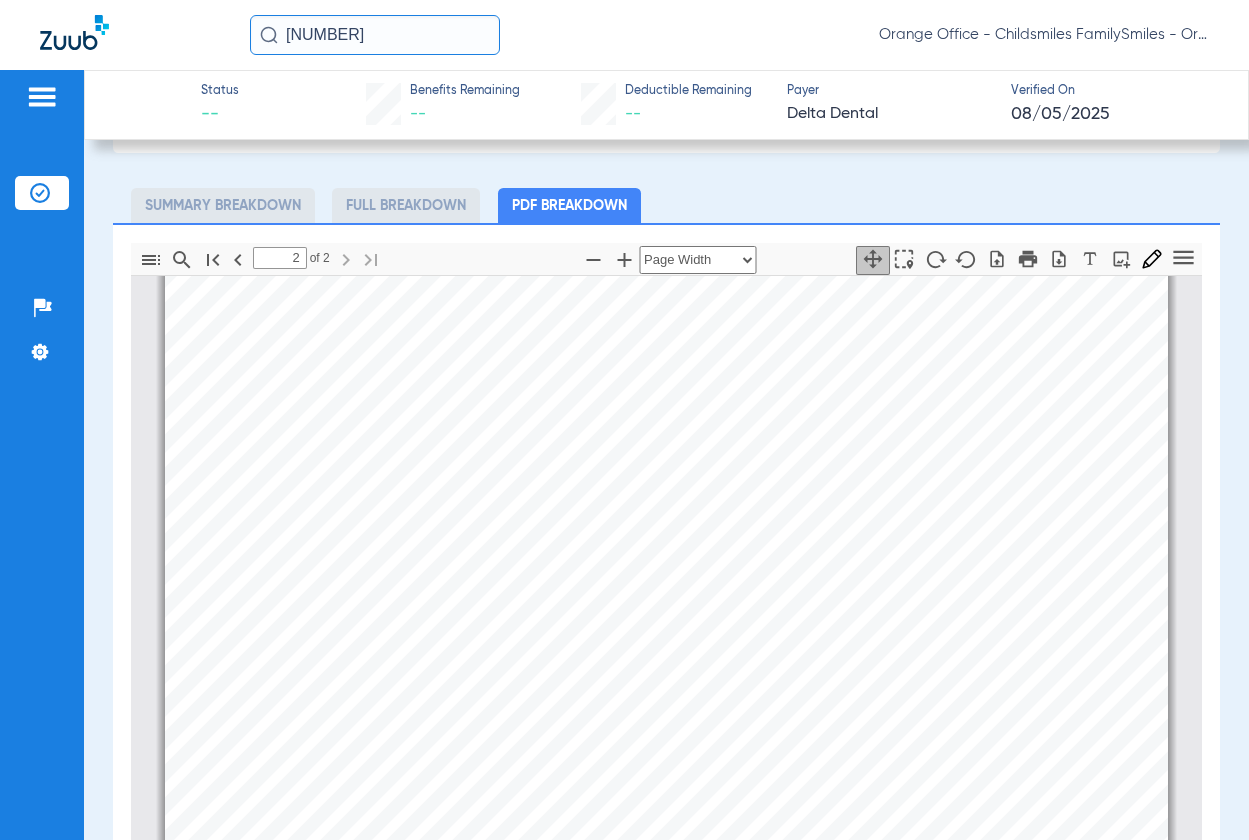 scroll, scrollTop: 1906, scrollLeft: 0, axis: vertical 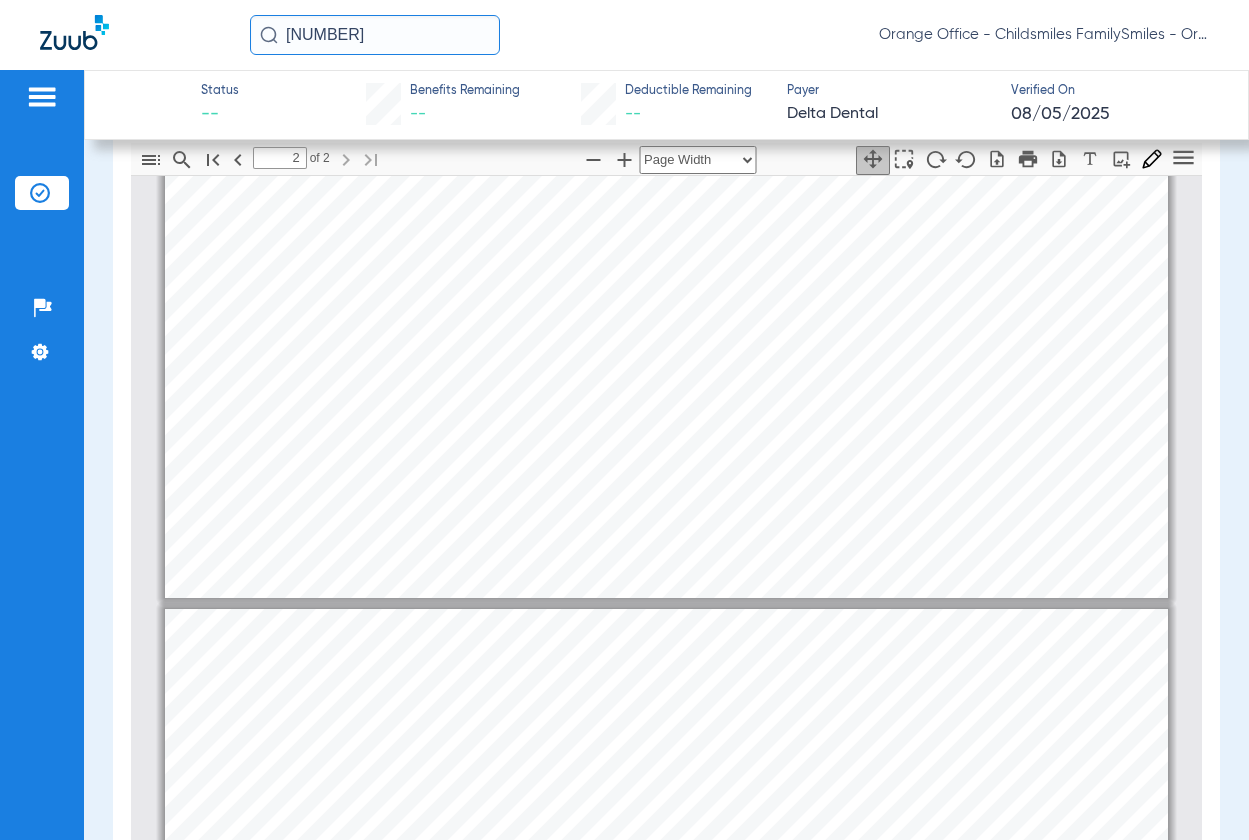 type on "1" 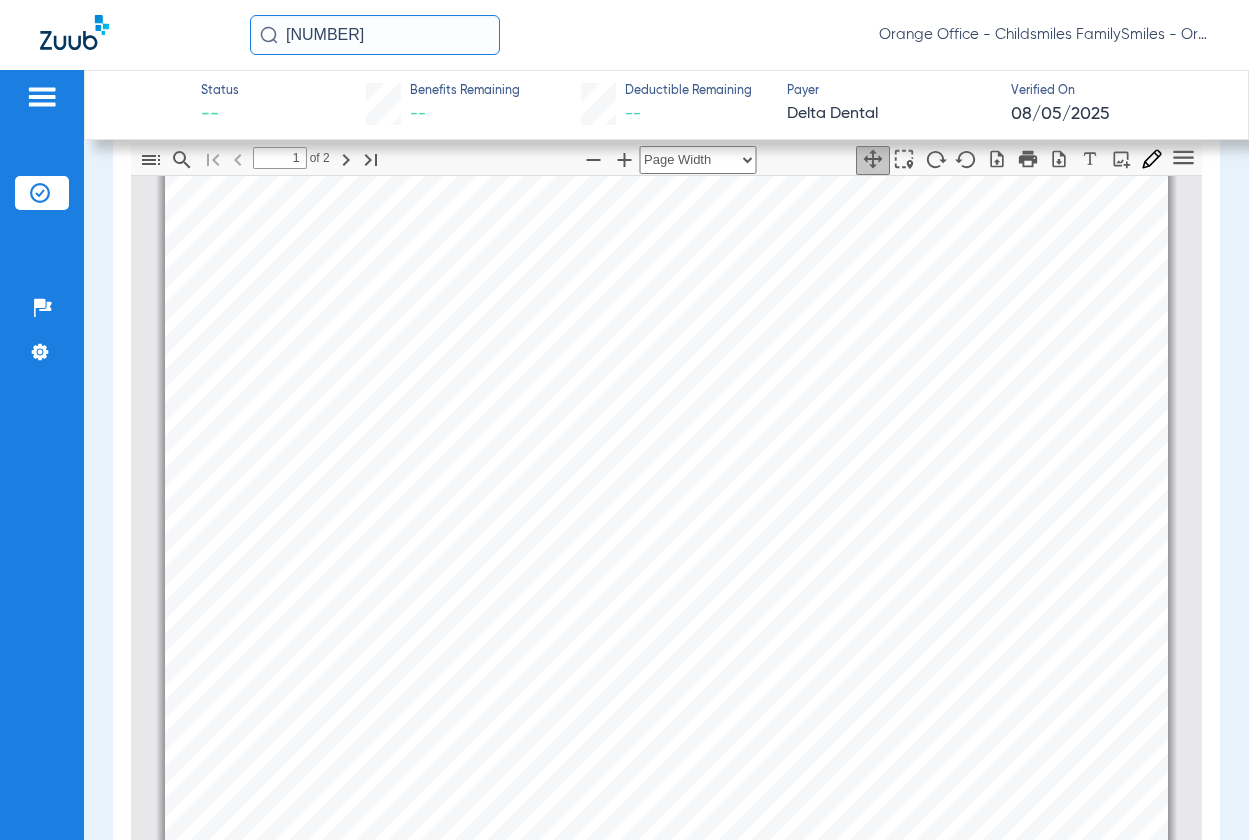 scroll, scrollTop: 0, scrollLeft: 0, axis: both 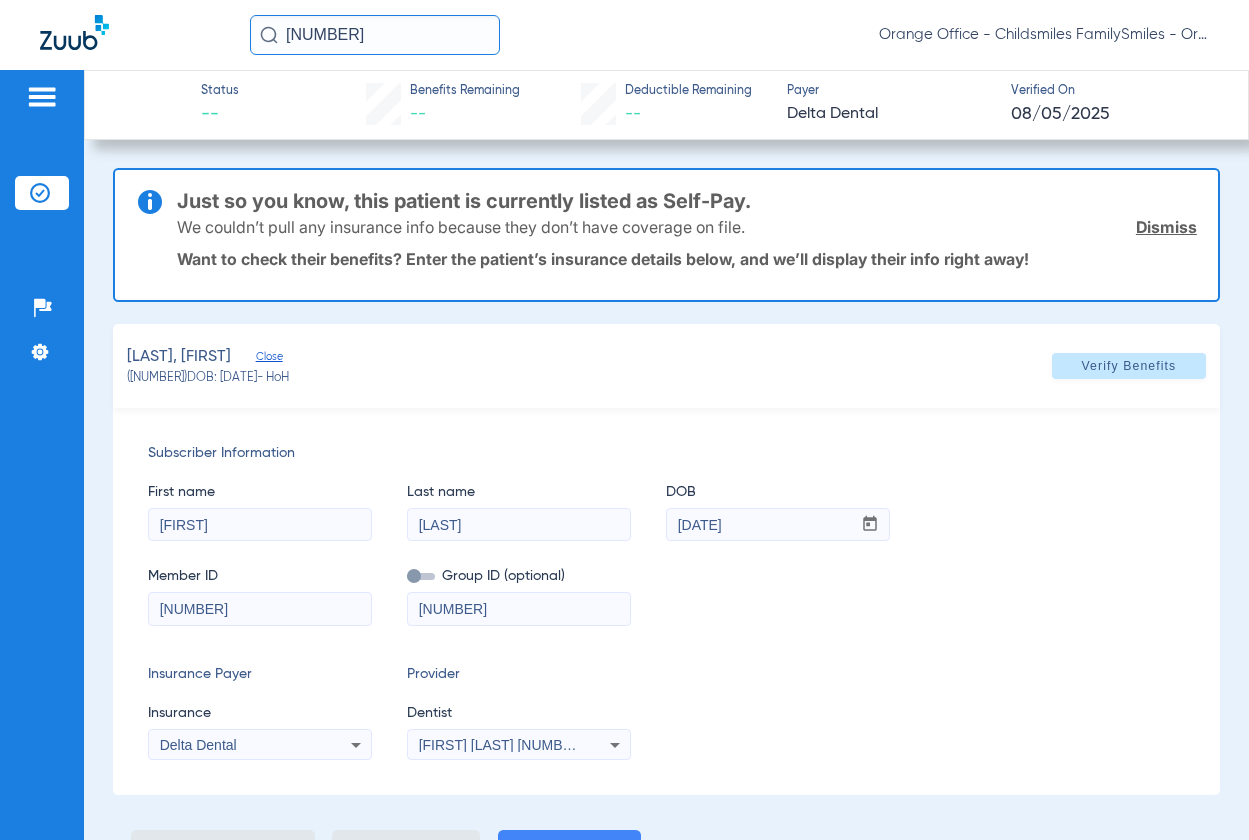 drag, startPoint x: 371, startPoint y: 44, endPoint x: 14, endPoint y: 5, distance: 359.12393 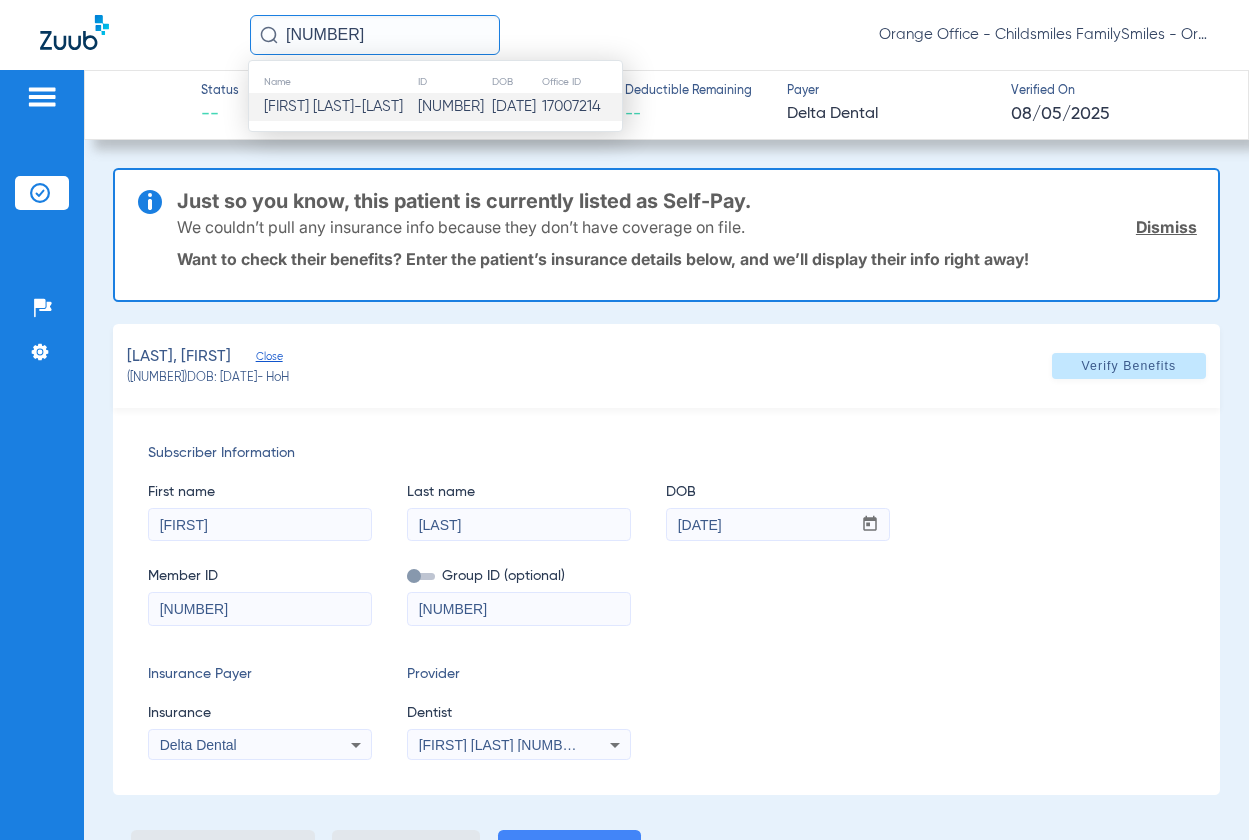type on "[NUMBER]" 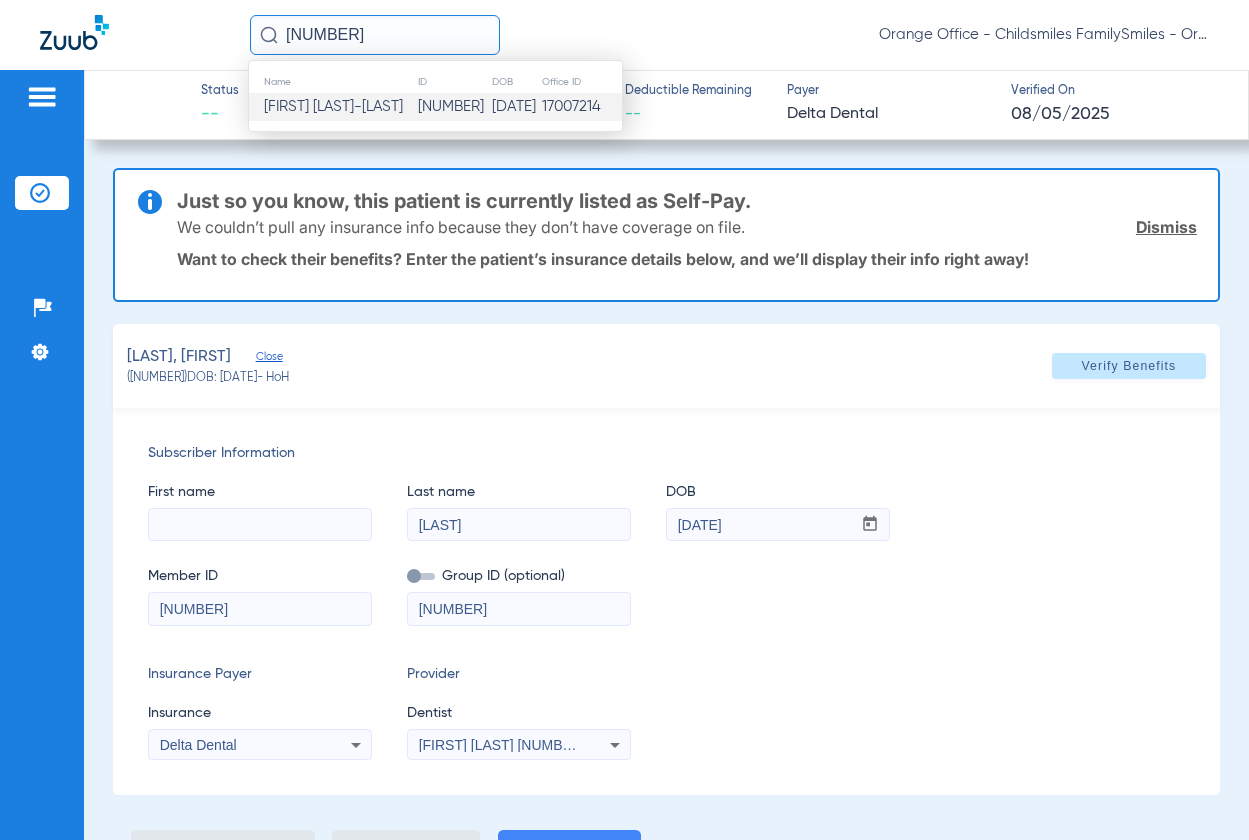 type 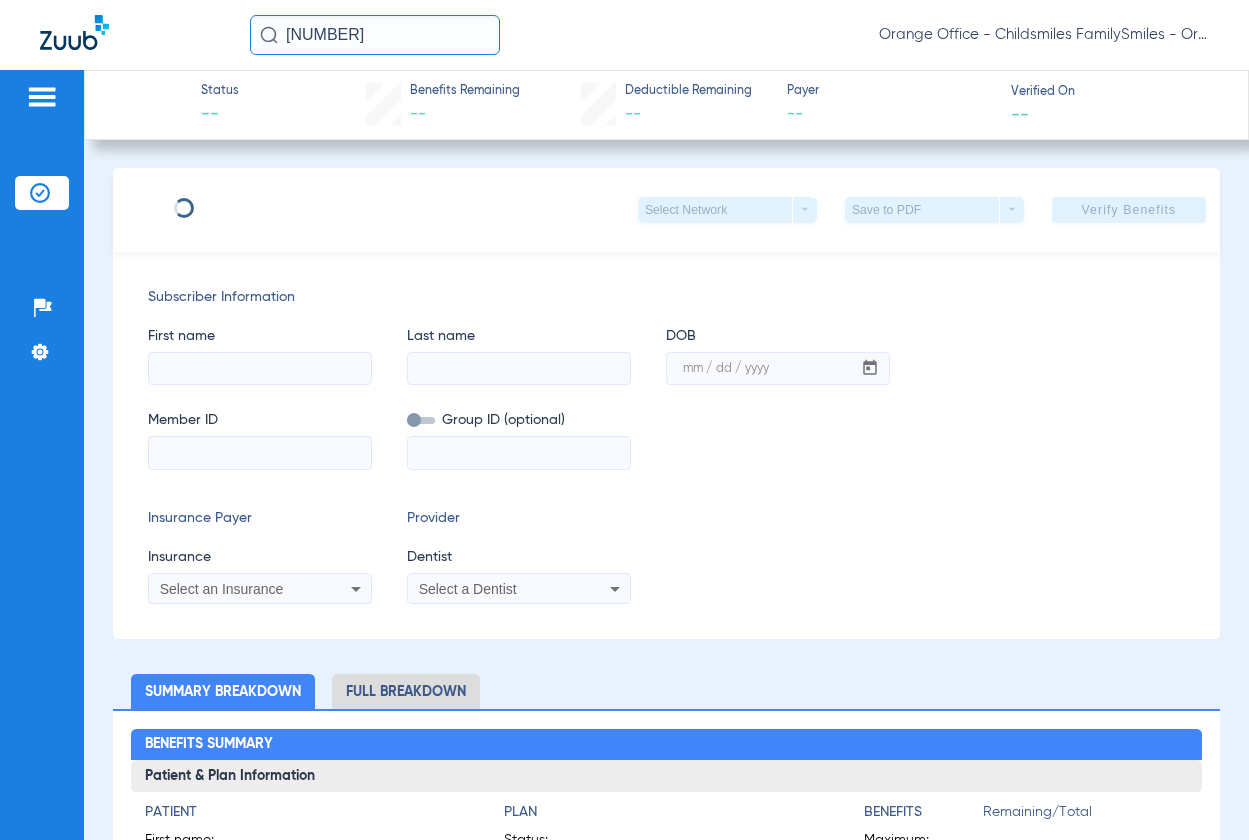 type on "[FIRST]" 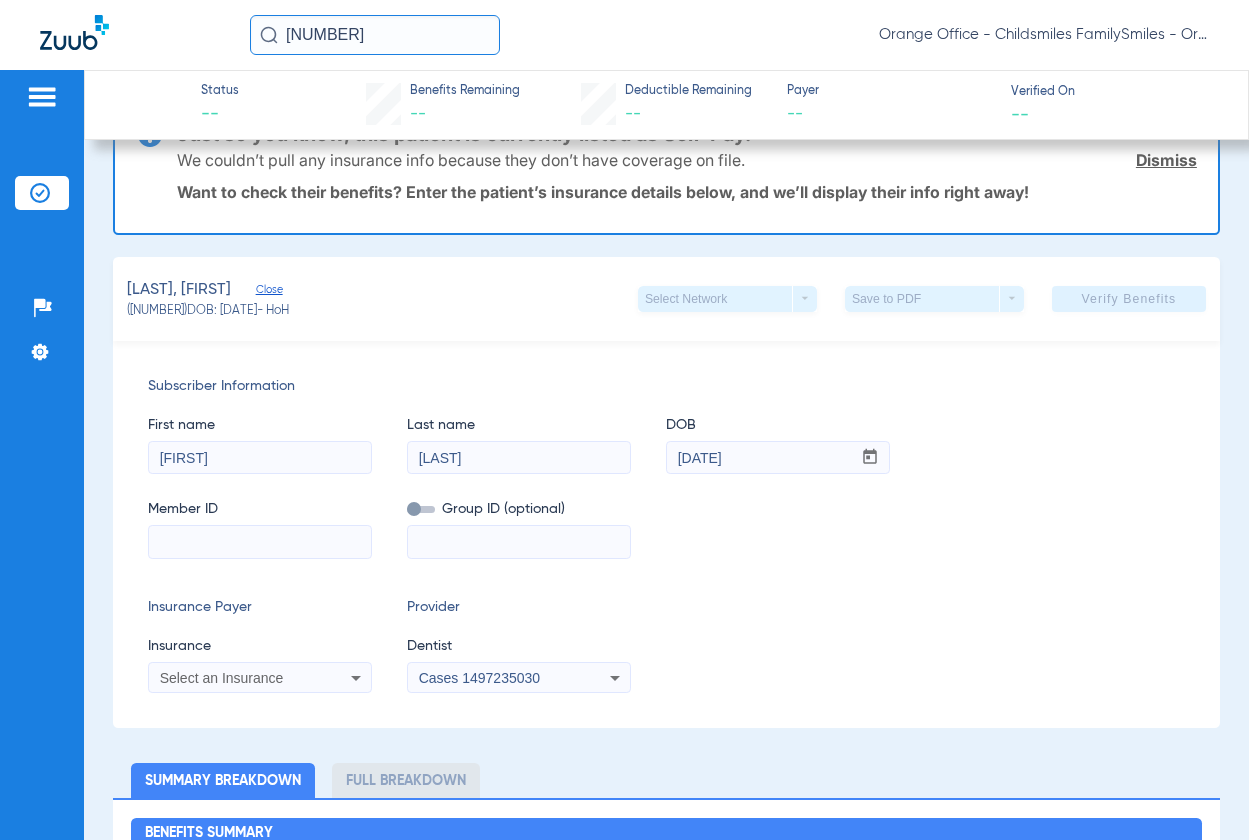 scroll, scrollTop: 100, scrollLeft: 0, axis: vertical 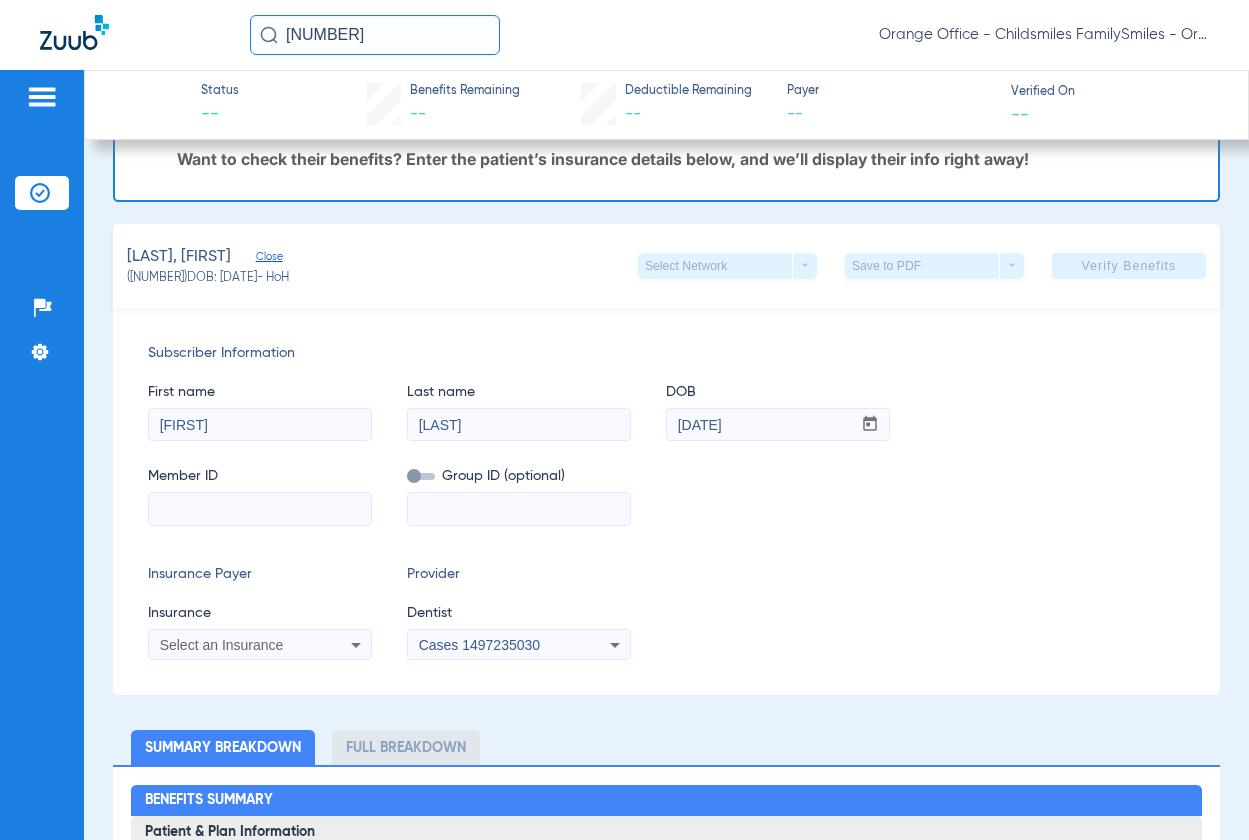 click at bounding box center [260, 509] 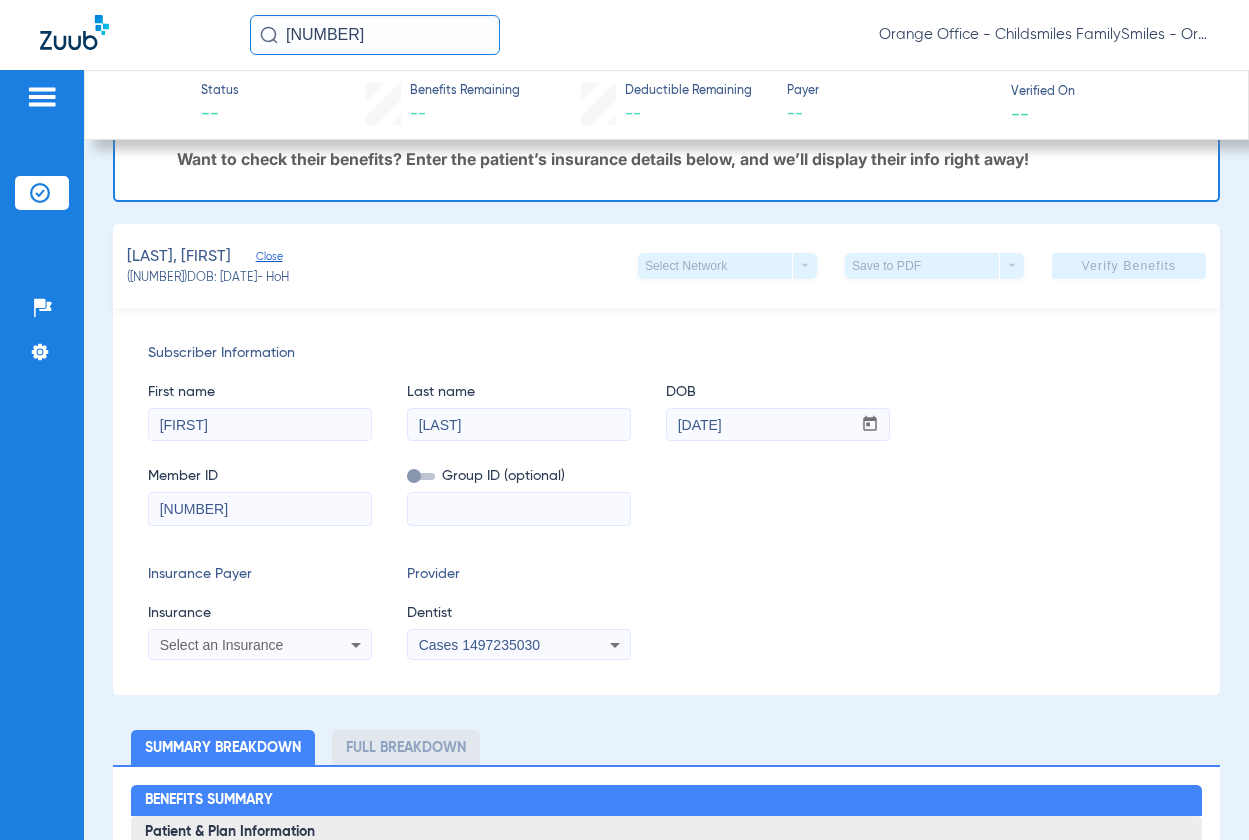 type on "[NUMBER]" 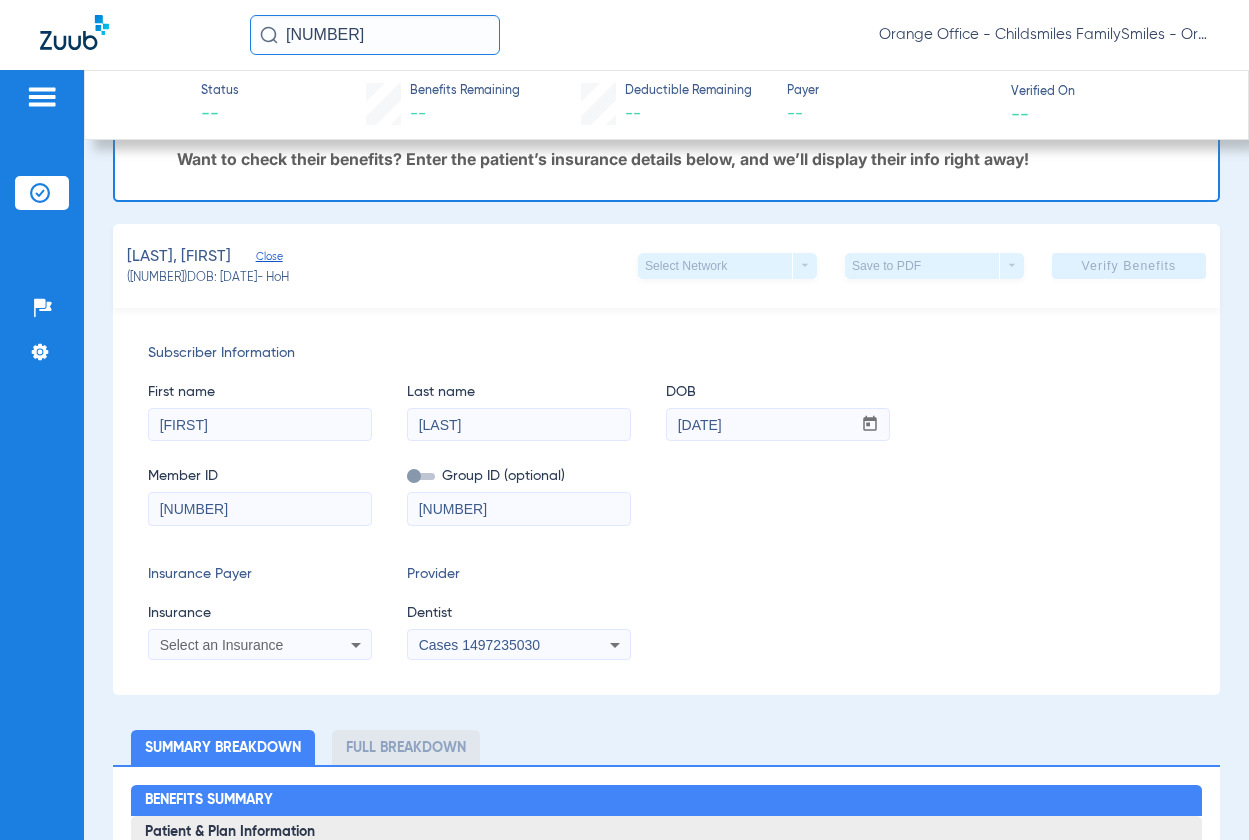 type on "[NUMBER]" 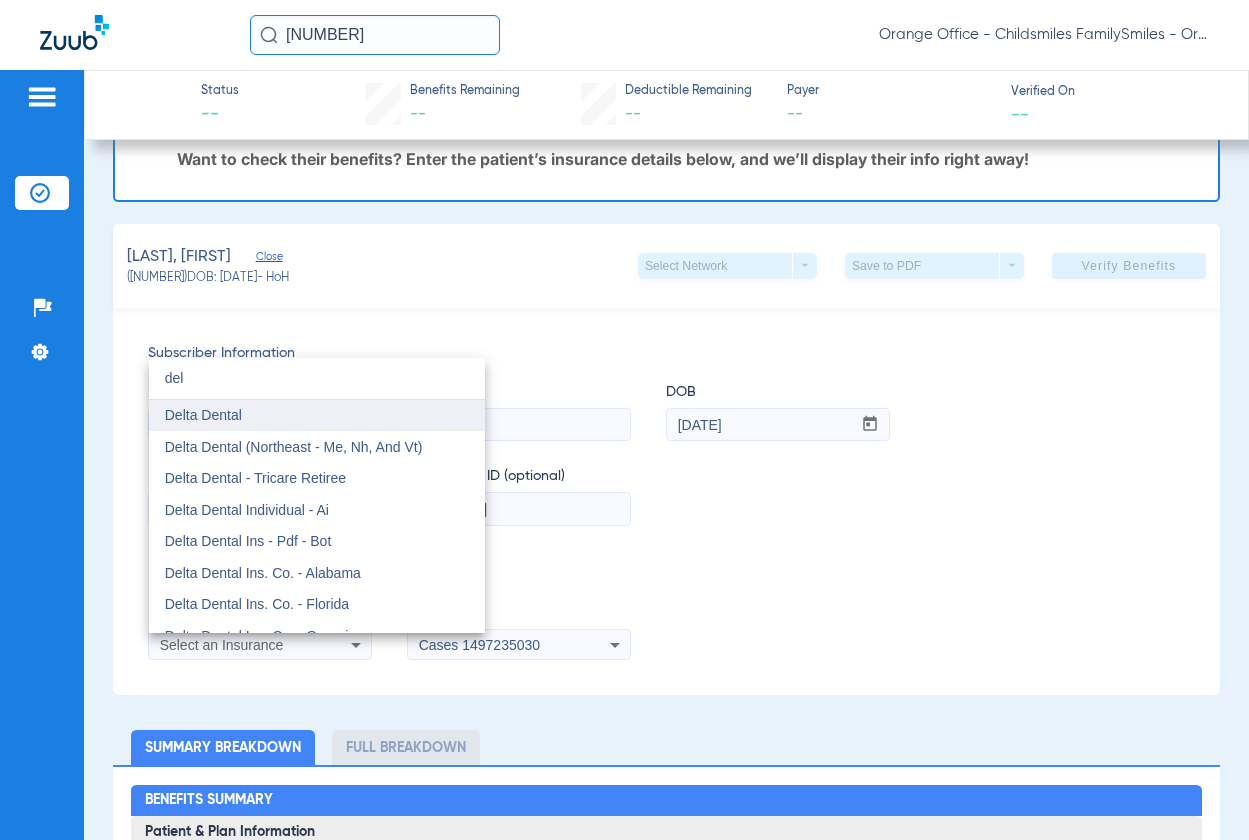 type on "del" 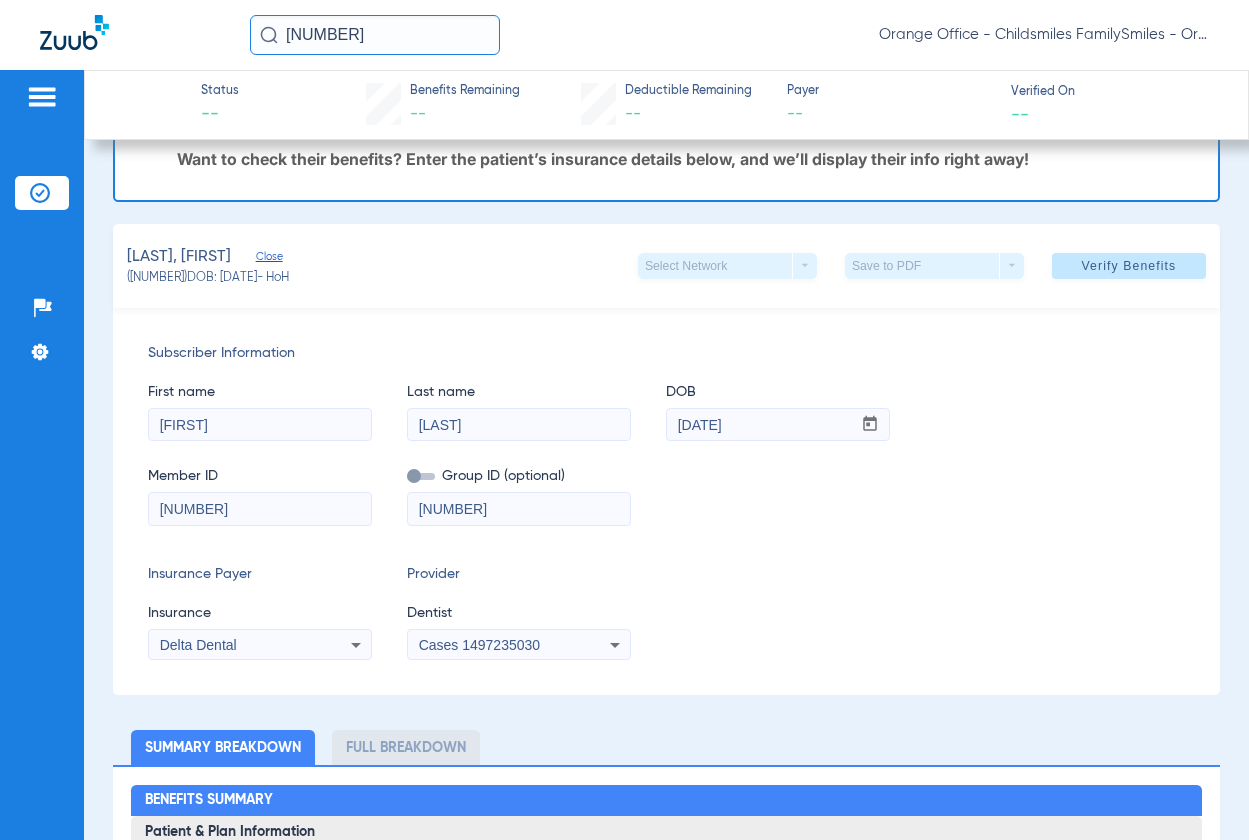 click on "Dentist" 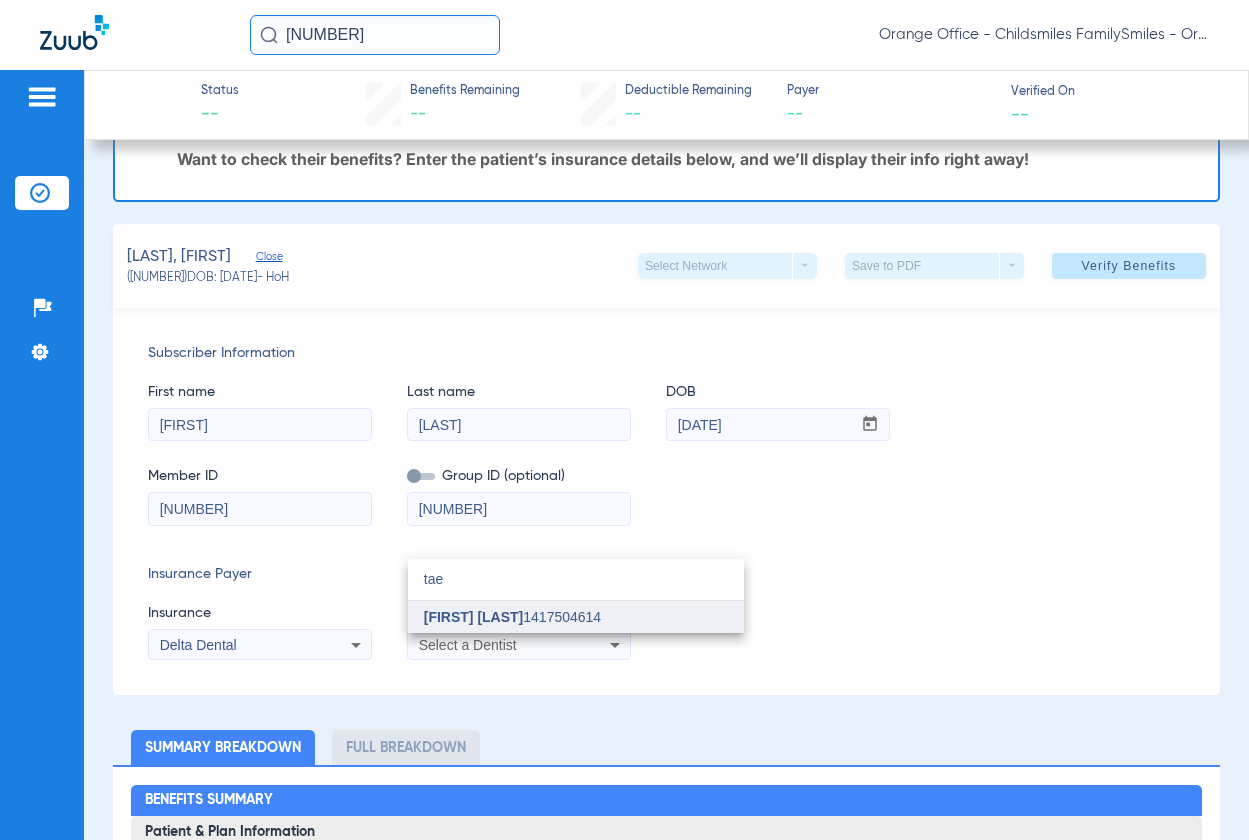 type on "tae" 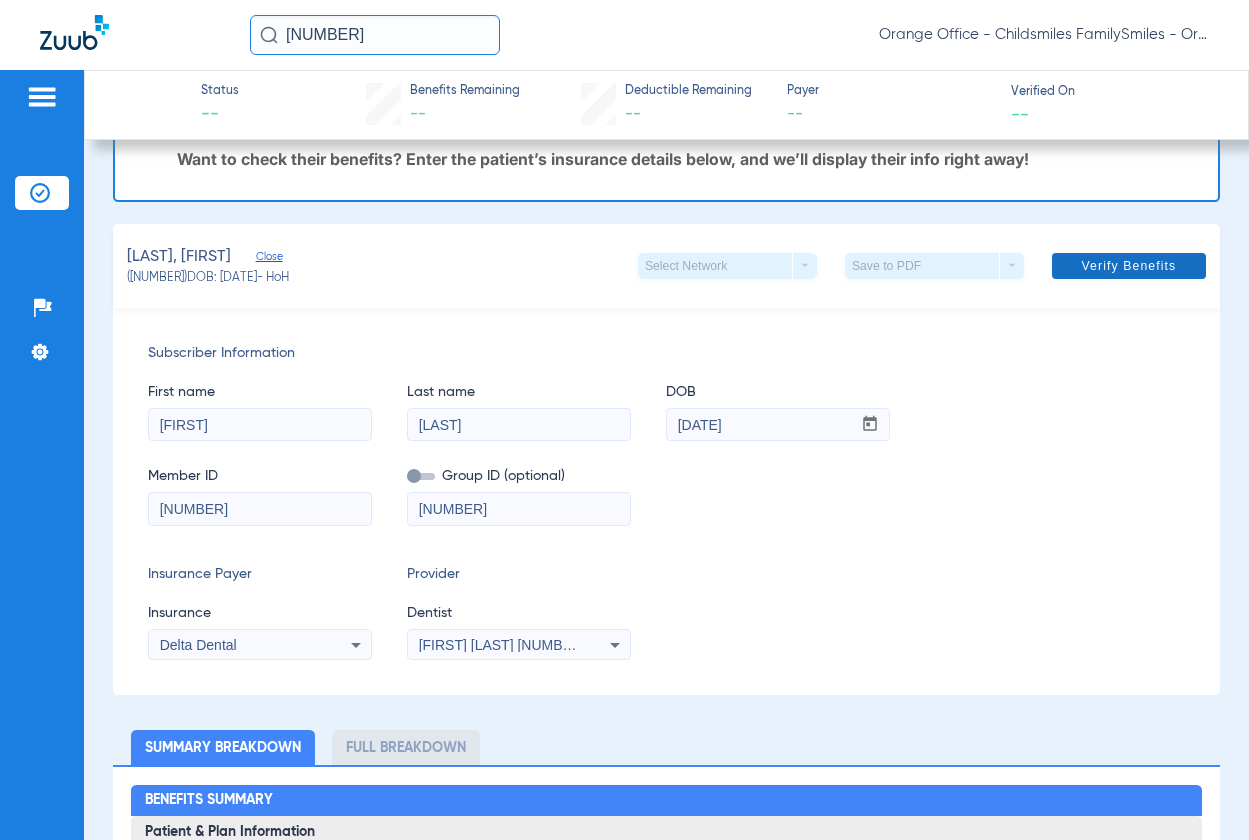 click on "Verify Benefits" 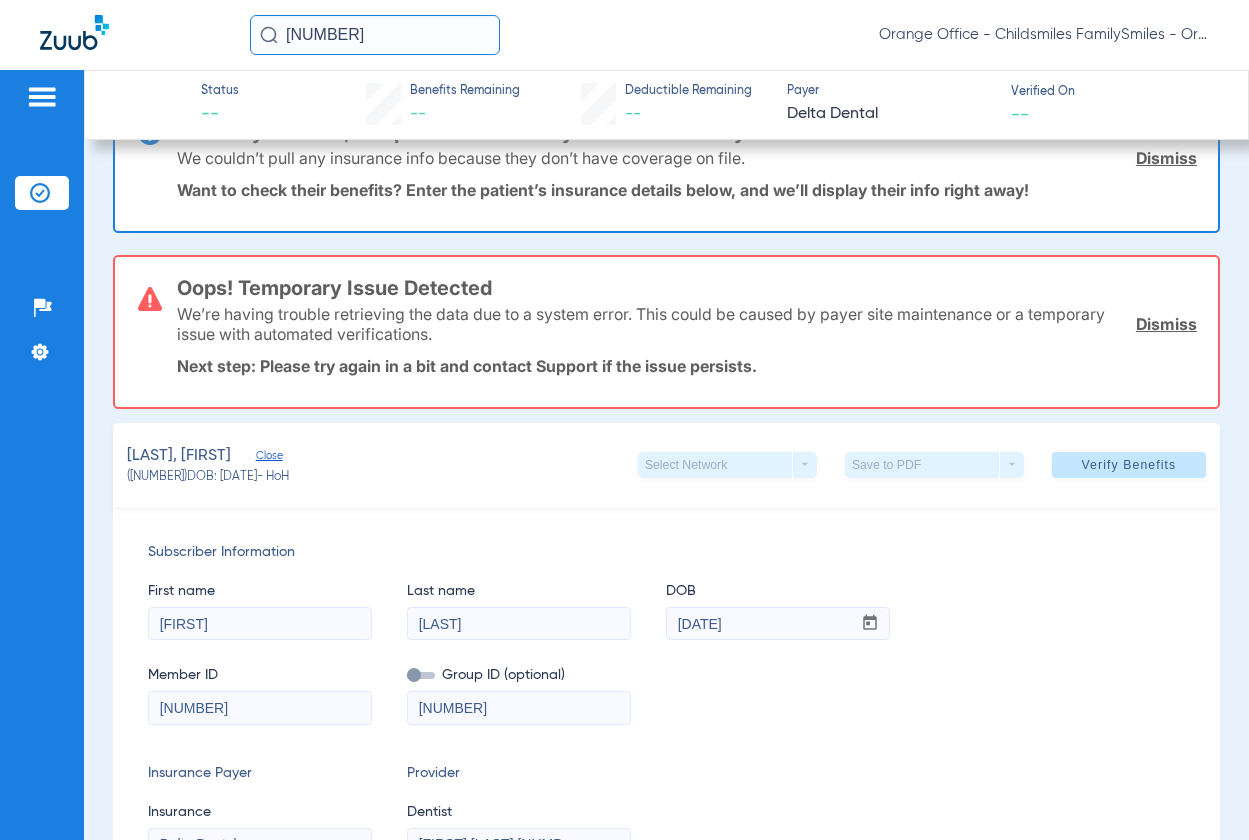 scroll, scrollTop: 200, scrollLeft: 0, axis: vertical 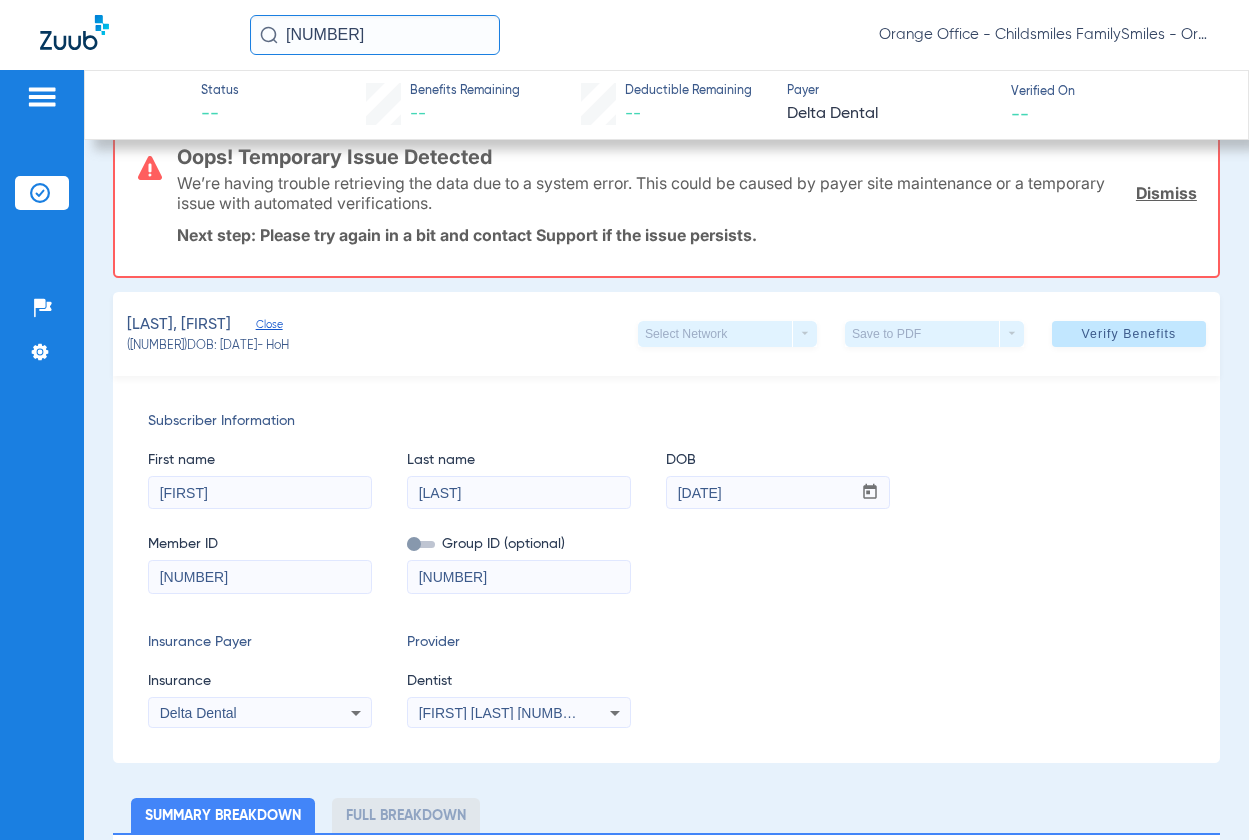 drag, startPoint x: 465, startPoint y: 576, endPoint x: 202, endPoint y: 524, distance: 268.0914 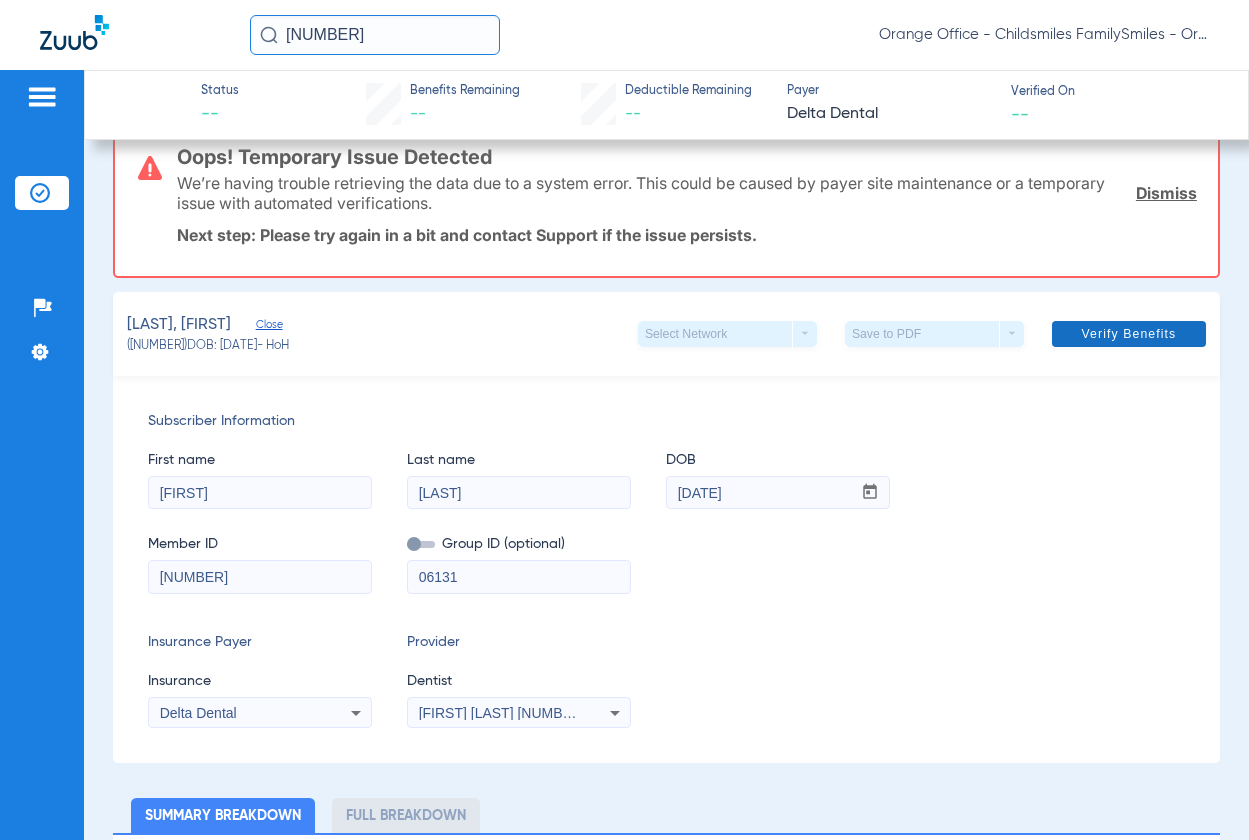 type on "06131" 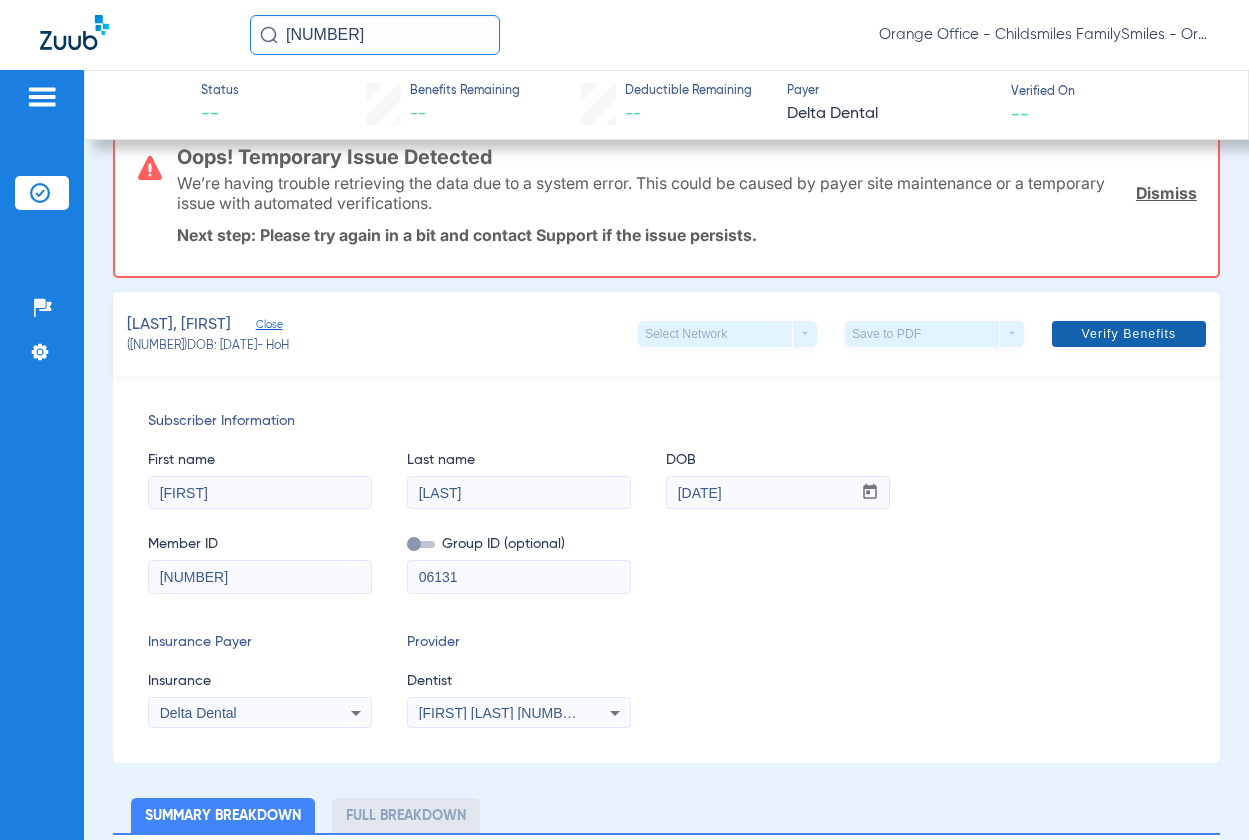 click 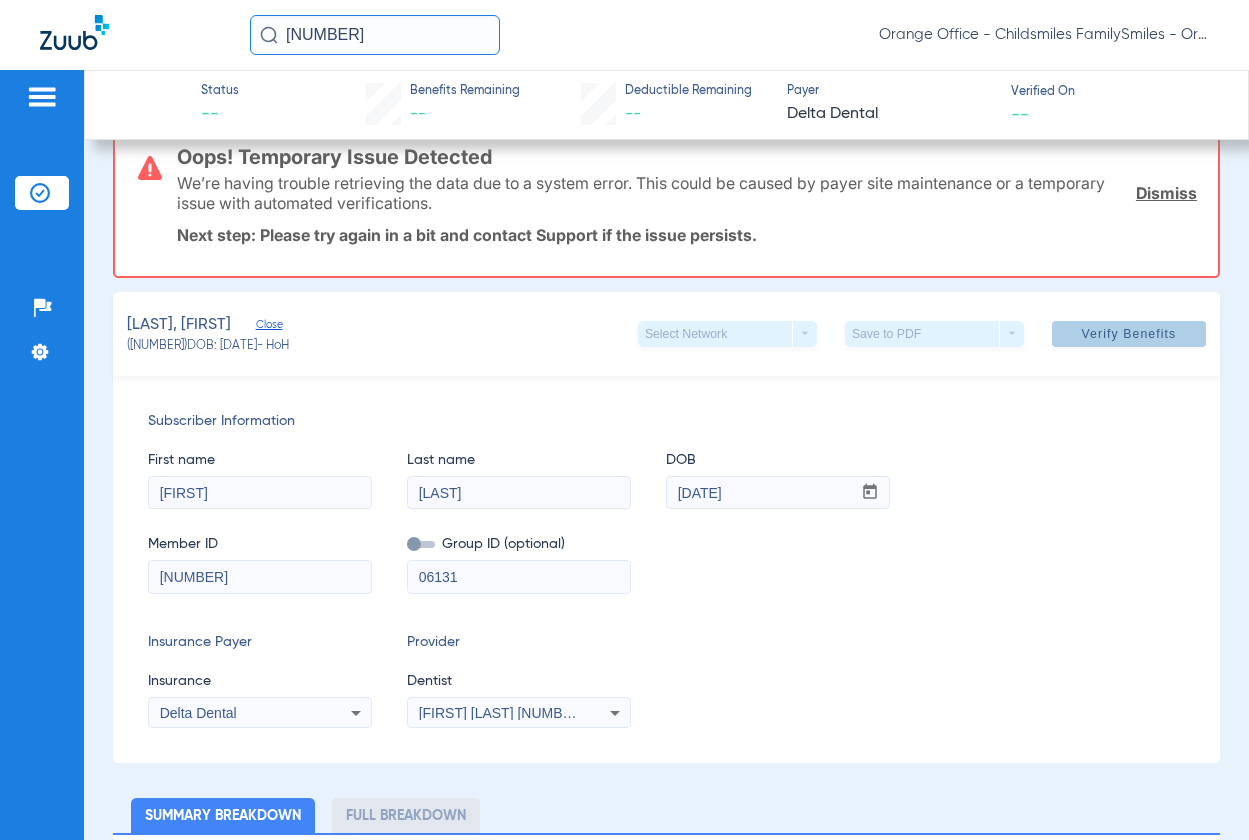 scroll, scrollTop: 0, scrollLeft: 0, axis: both 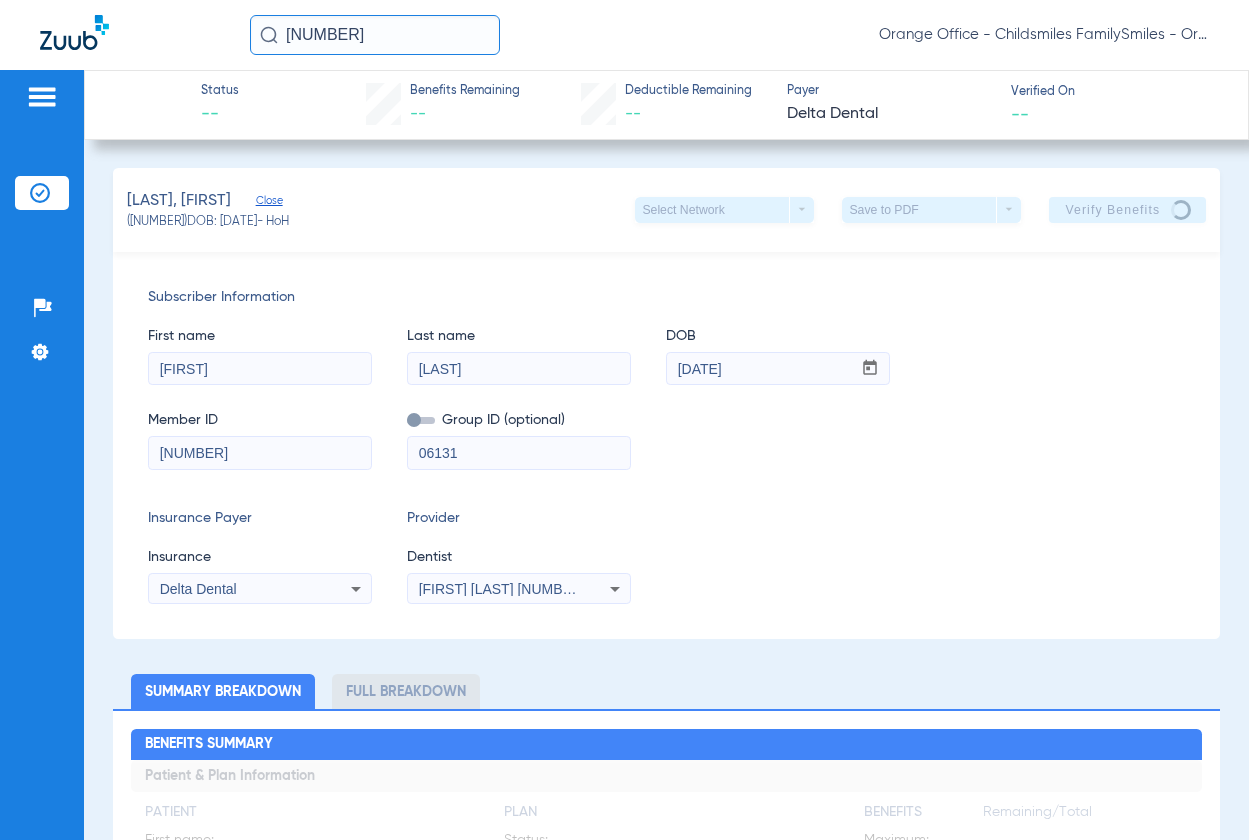 click on "First name  [FIRST]  Last name  [LAST]  DOB  mm / dd / yyyy [DATE]" 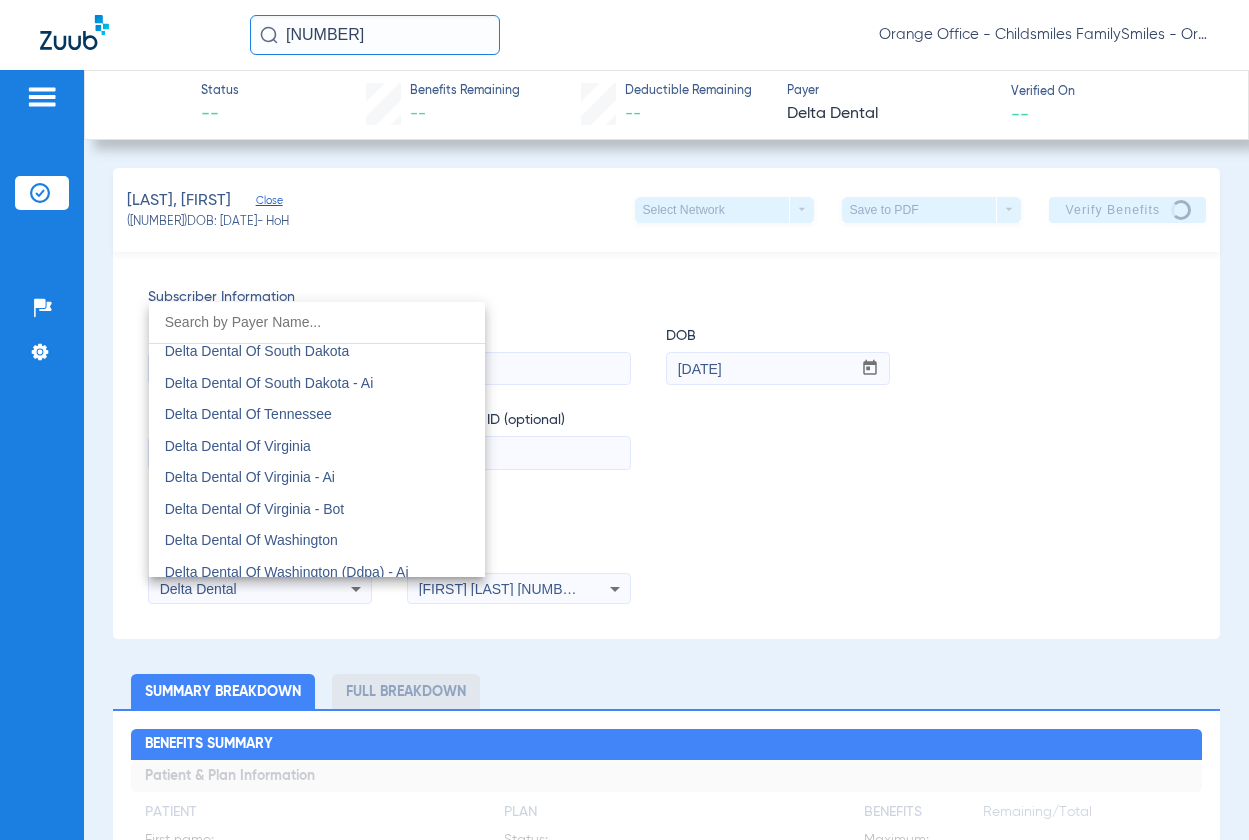 scroll, scrollTop: 5144, scrollLeft: 0, axis: vertical 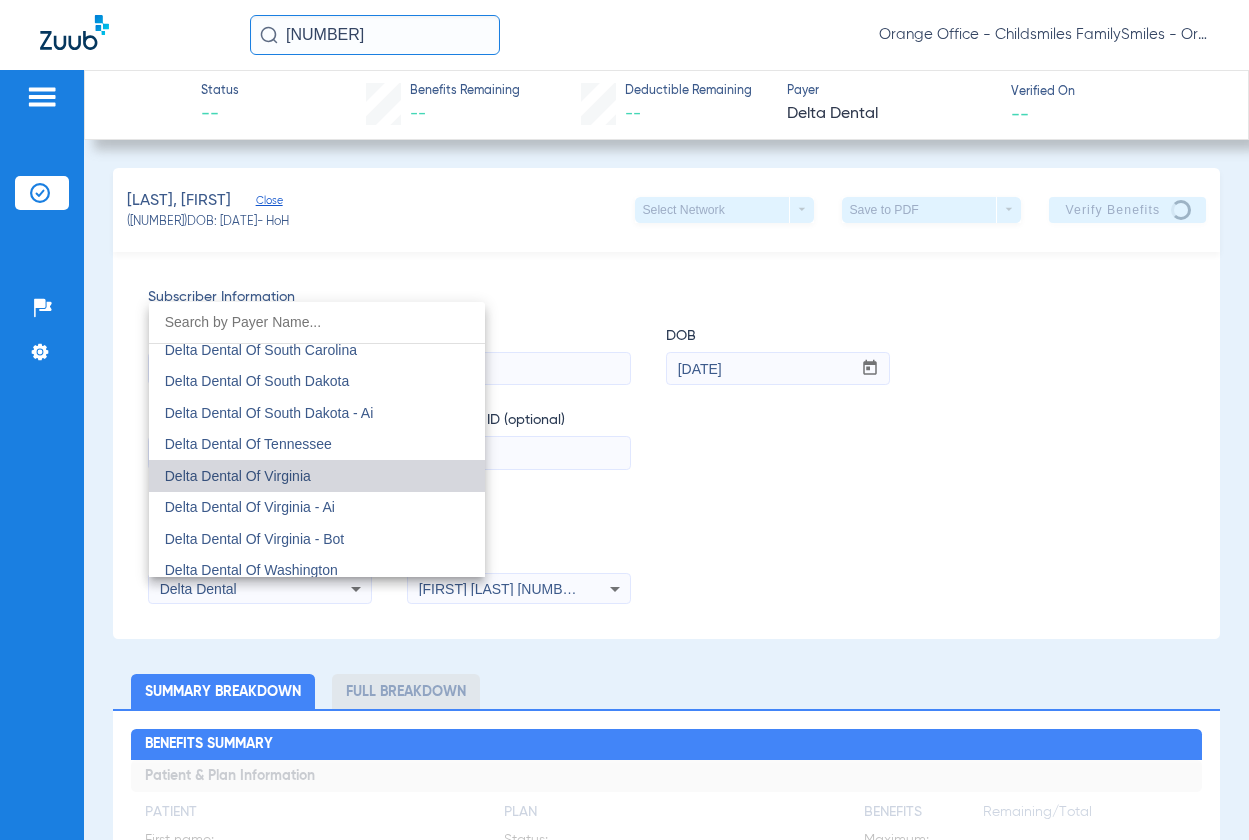 click on "Delta Dental Of Virginia" at bounding box center [317, 476] 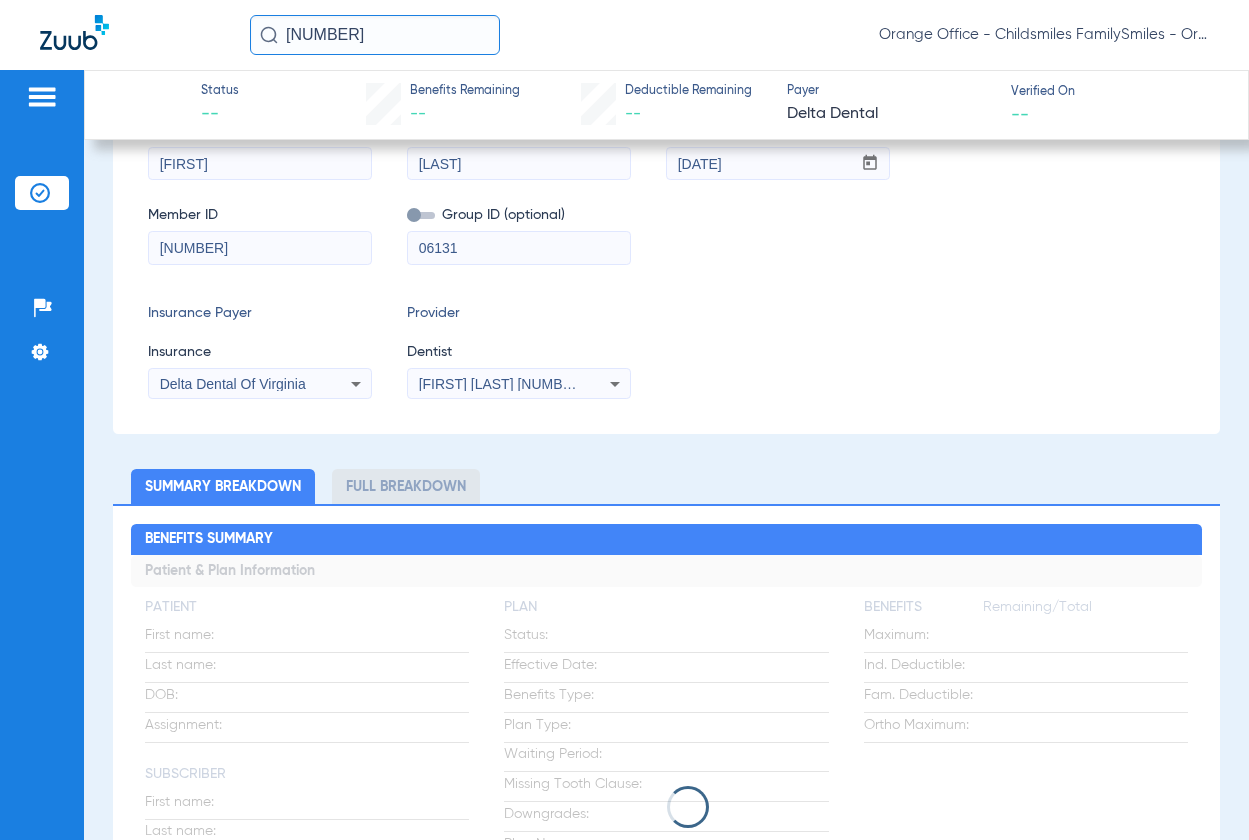 scroll, scrollTop: 400, scrollLeft: 0, axis: vertical 